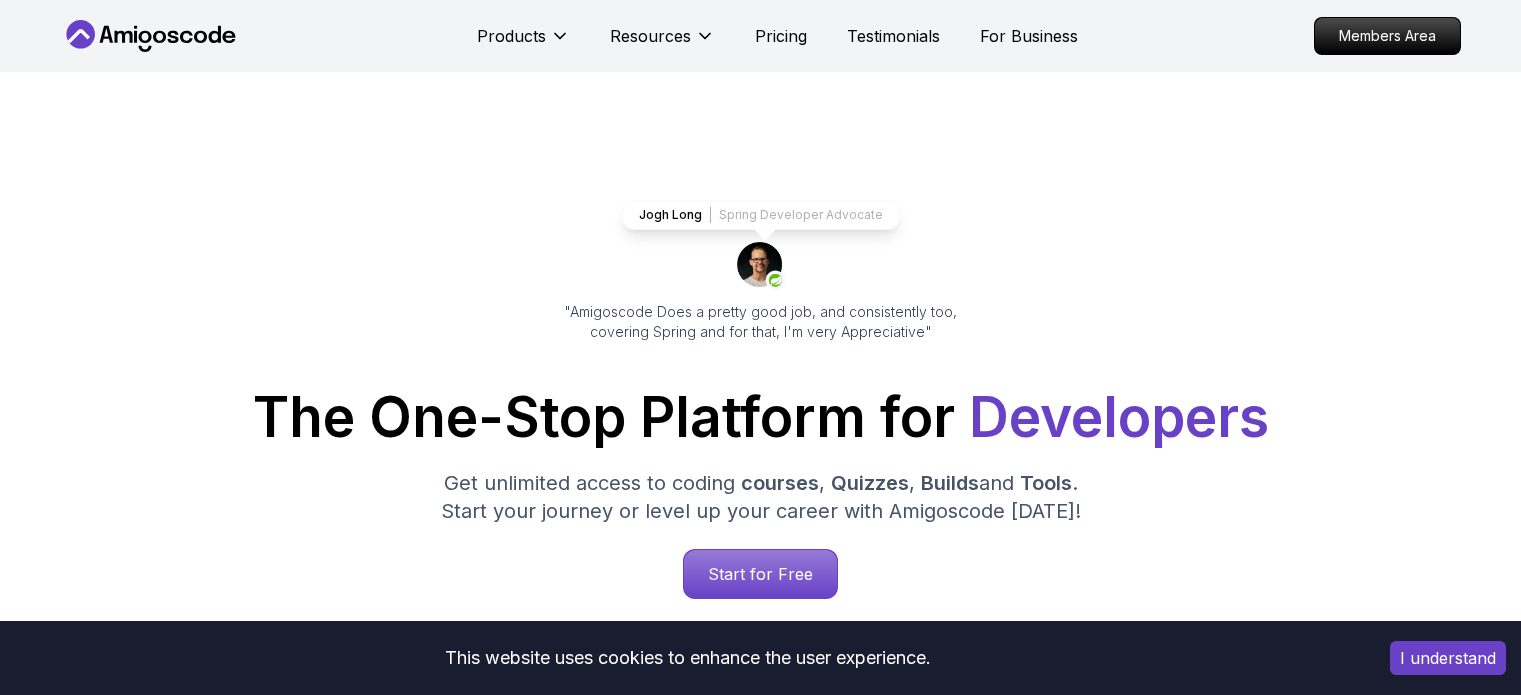 scroll, scrollTop: 0, scrollLeft: 0, axis: both 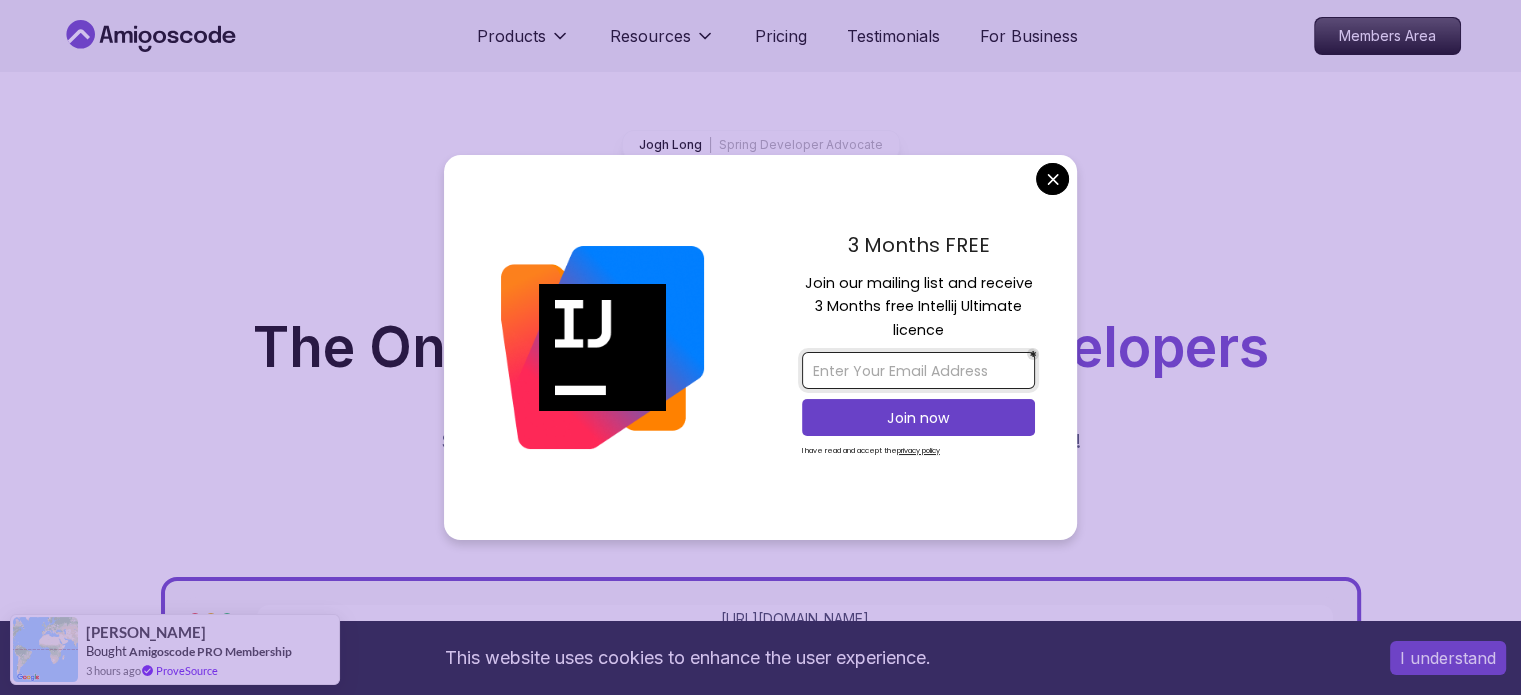 click at bounding box center (918, 370) 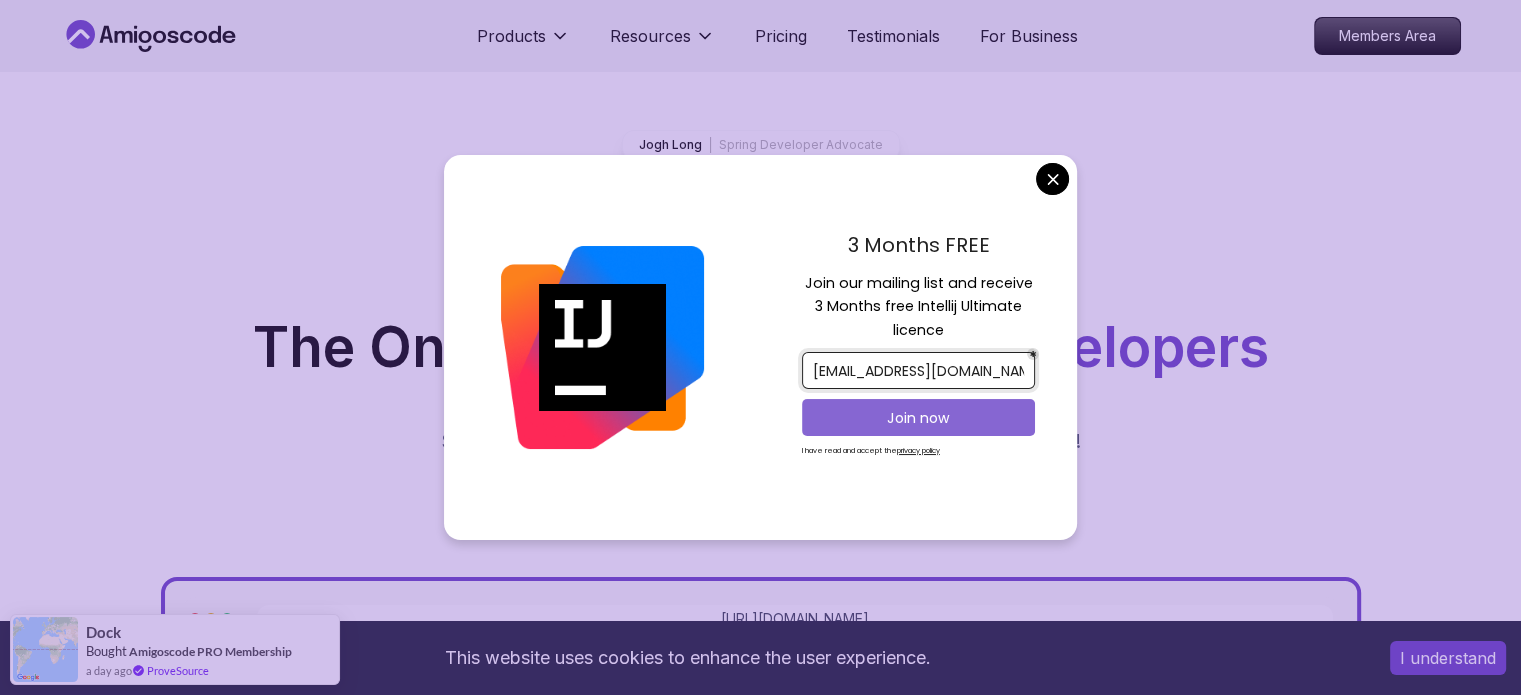 type on "r.dineshdinz12@gmail.com" 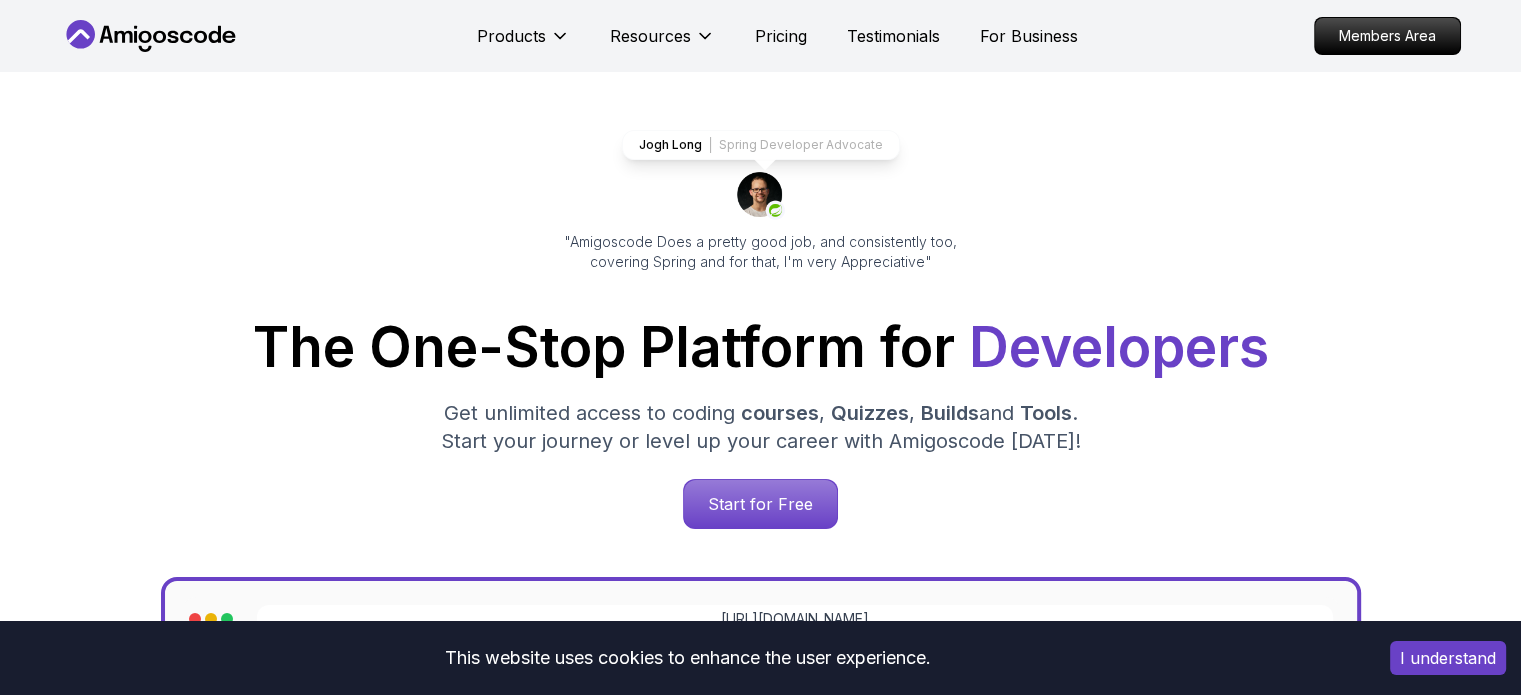click on "This website uses cookies to enhance the user experience. I understand Products Resources Pricing Testimonials For Business Members Area Products Resources Pricing Testimonials For Business Members Area Jogh Long Spring Developer Advocate "Amigoscode Does a pretty good job, and consistently too, covering Spring and for that, I'm very Appreciative" The One-Stop Platform for   Developers Get unlimited access to coding   courses ,   Quizzes ,   Builds  and   Tools . Start your journey or level up your career with Amigoscode today! Start for Free https://amigoscode.com/dashboard OUR AMIGO STUDENTS WORK IN TOP COMPANIES Courses Builds Discover Amigoscode's Latest   Premium Courses! Get unlimited access to coding   courses ,   Quizzes ,   Builds  and   Tools . Start your journey or level up your career with Amigoscode today! Browse all  courses Advanced Spring Boot Pro Dive deep into Spring Boot with our advanced course, designed to take your skills from intermediate to expert level. NEW Spring Boot for Beginners" at bounding box center [760, 5790] 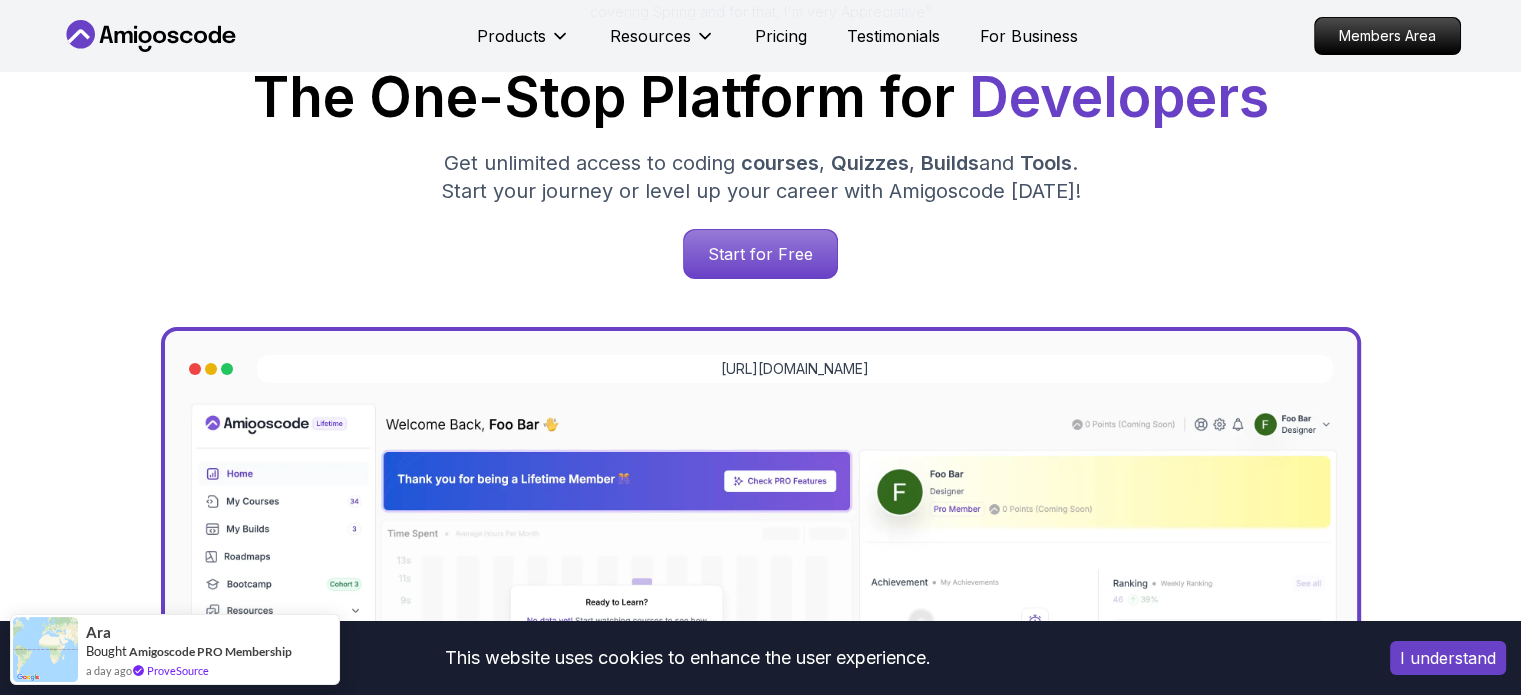 scroll, scrollTop: 322, scrollLeft: 0, axis: vertical 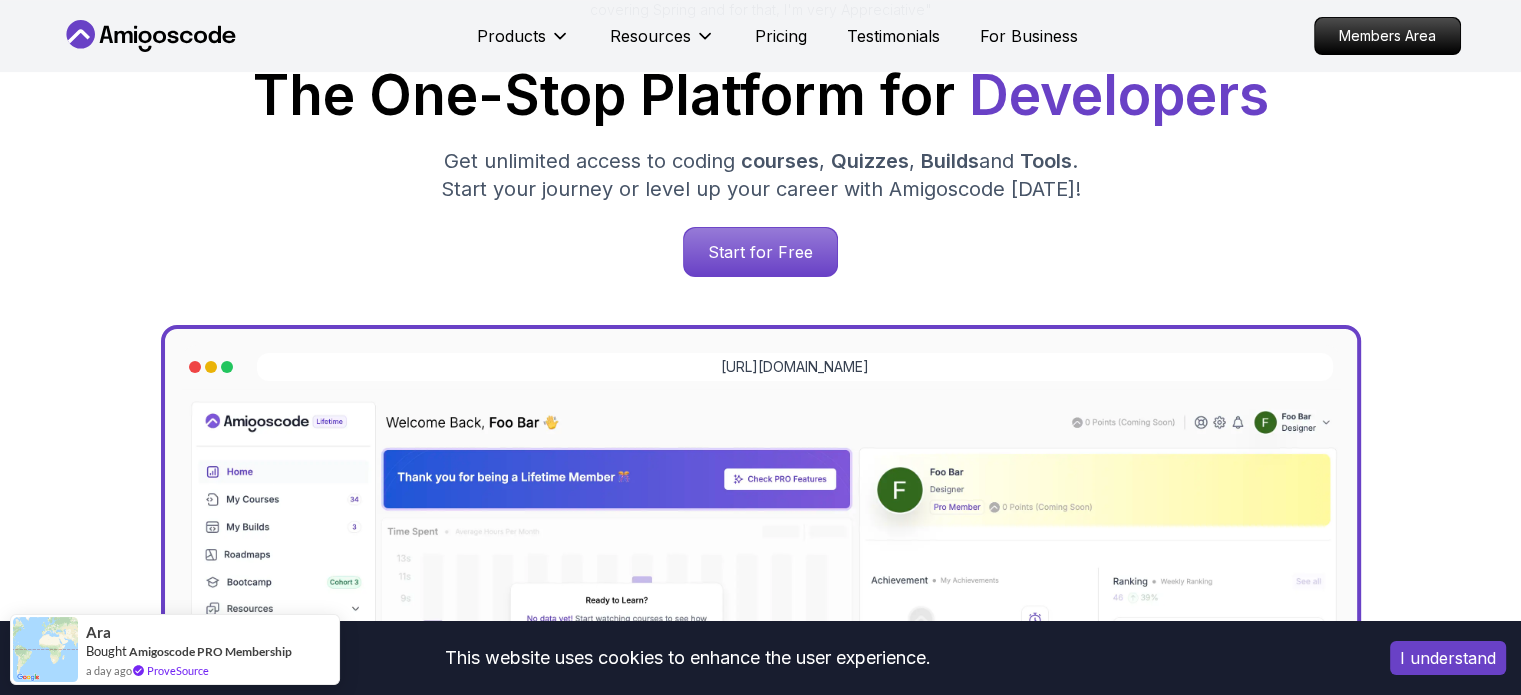 click on "I understand" at bounding box center (1448, 658) 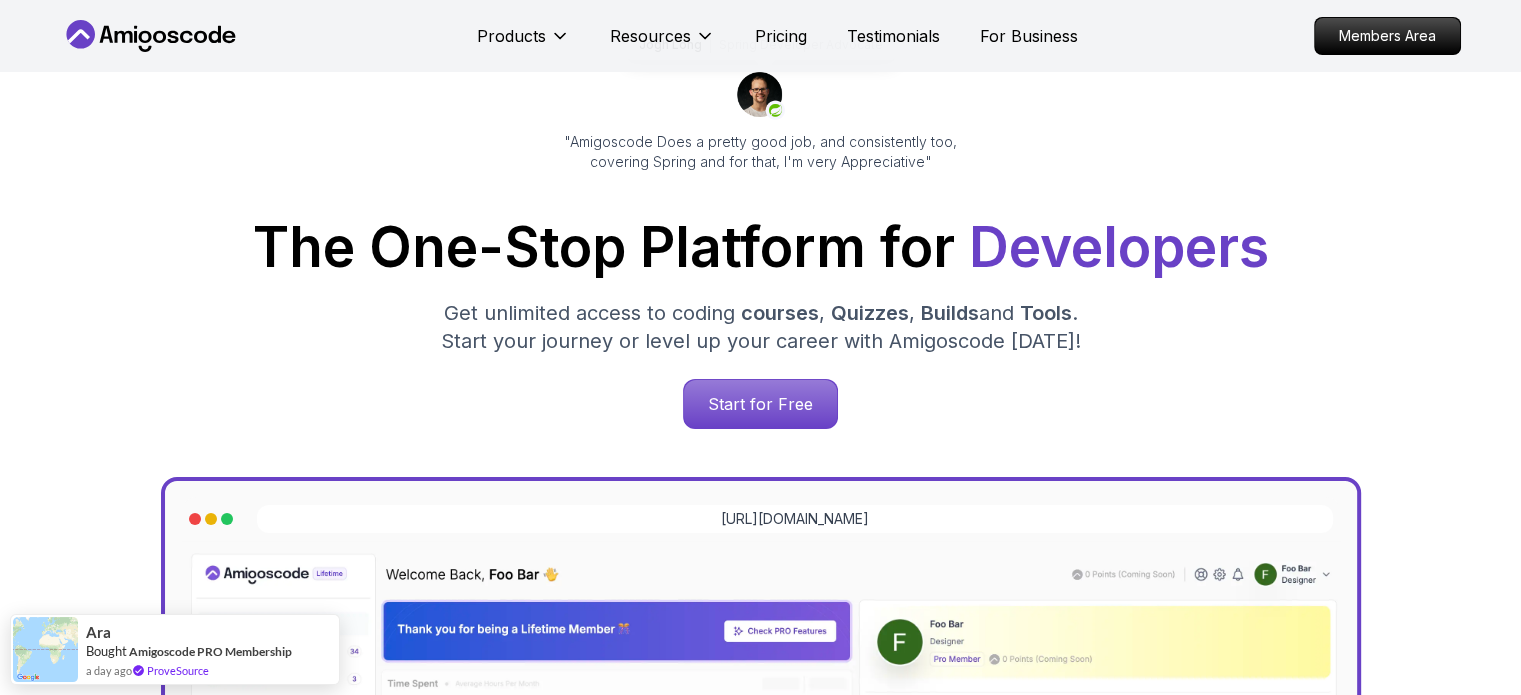 scroll, scrollTop: 176, scrollLeft: 0, axis: vertical 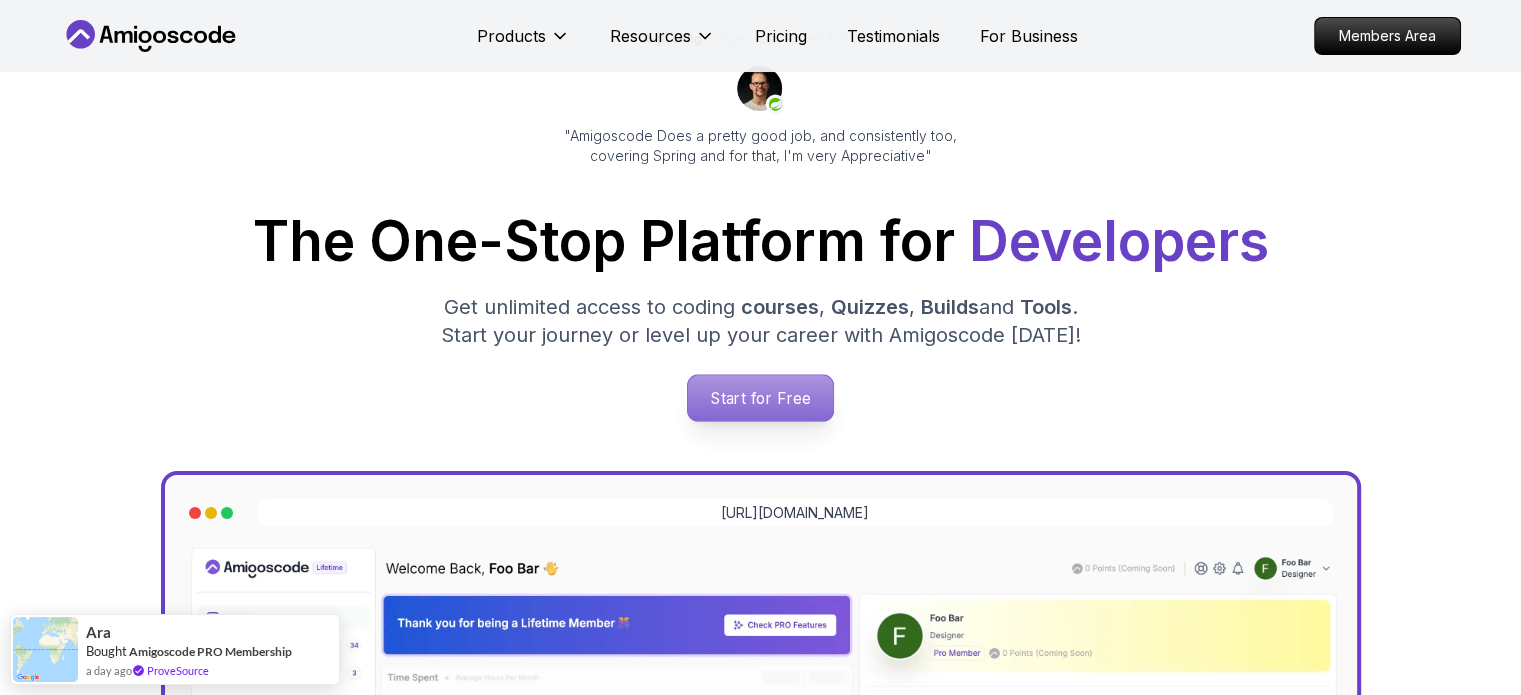 click on "Start for Free" at bounding box center [760, 398] 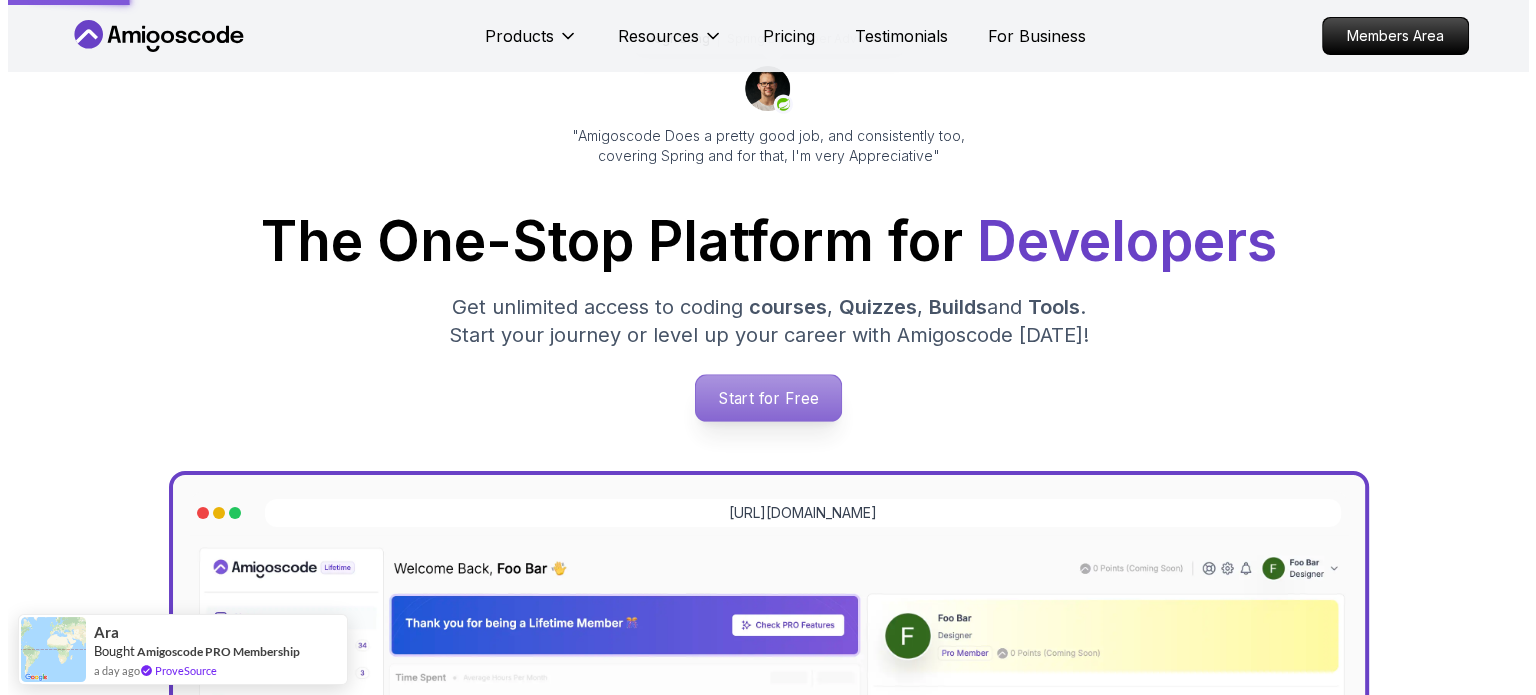 scroll, scrollTop: 0, scrollLeft: 0, axis: both 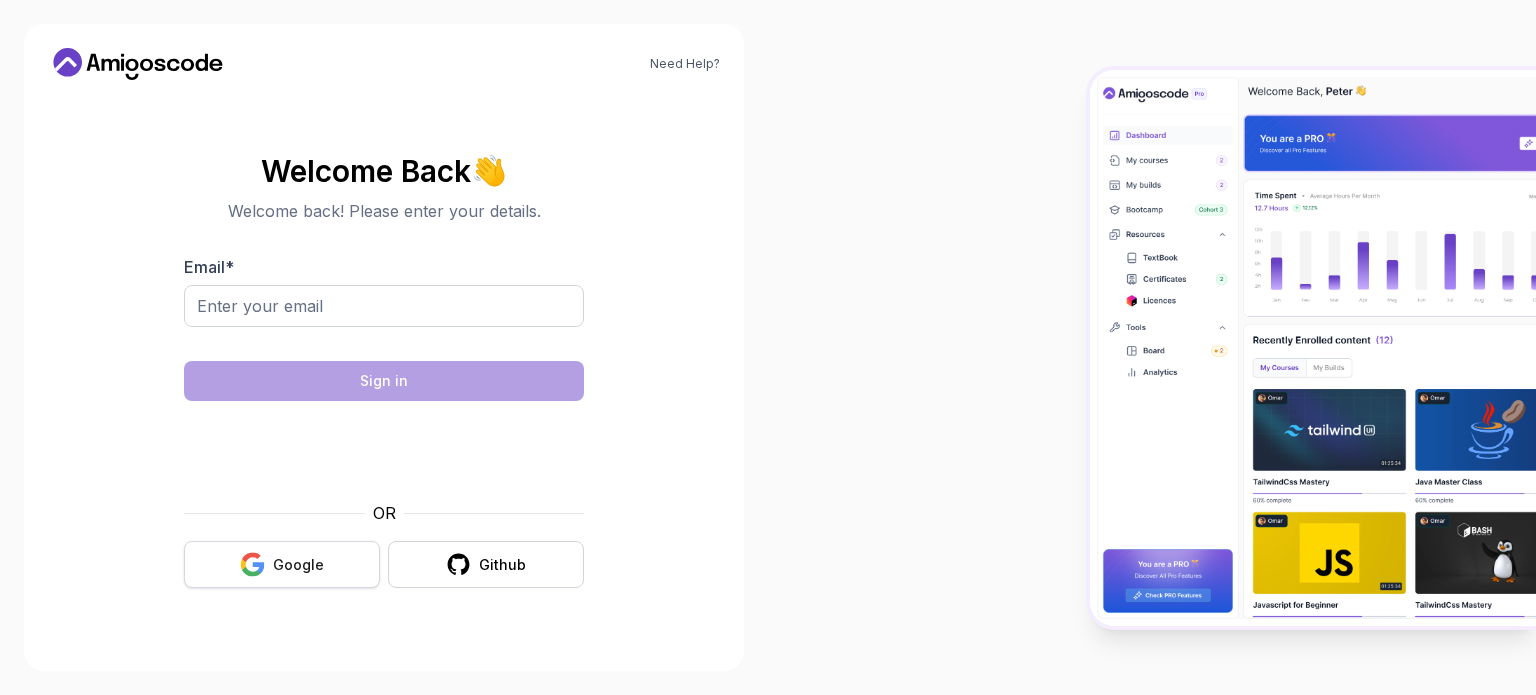 click on "Google" at bounding box center (298, 565) 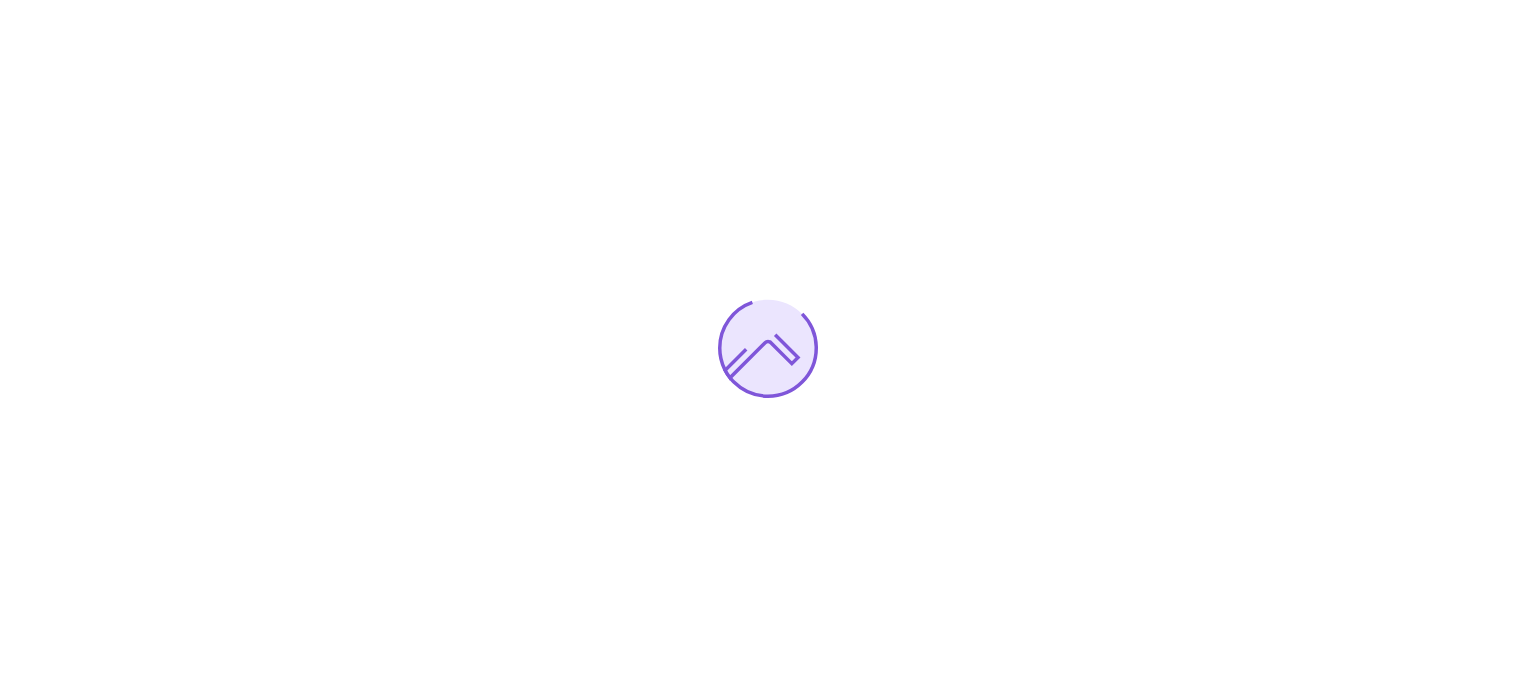scroll, scrollTop: 0, scrollLeft: 0, axis: both 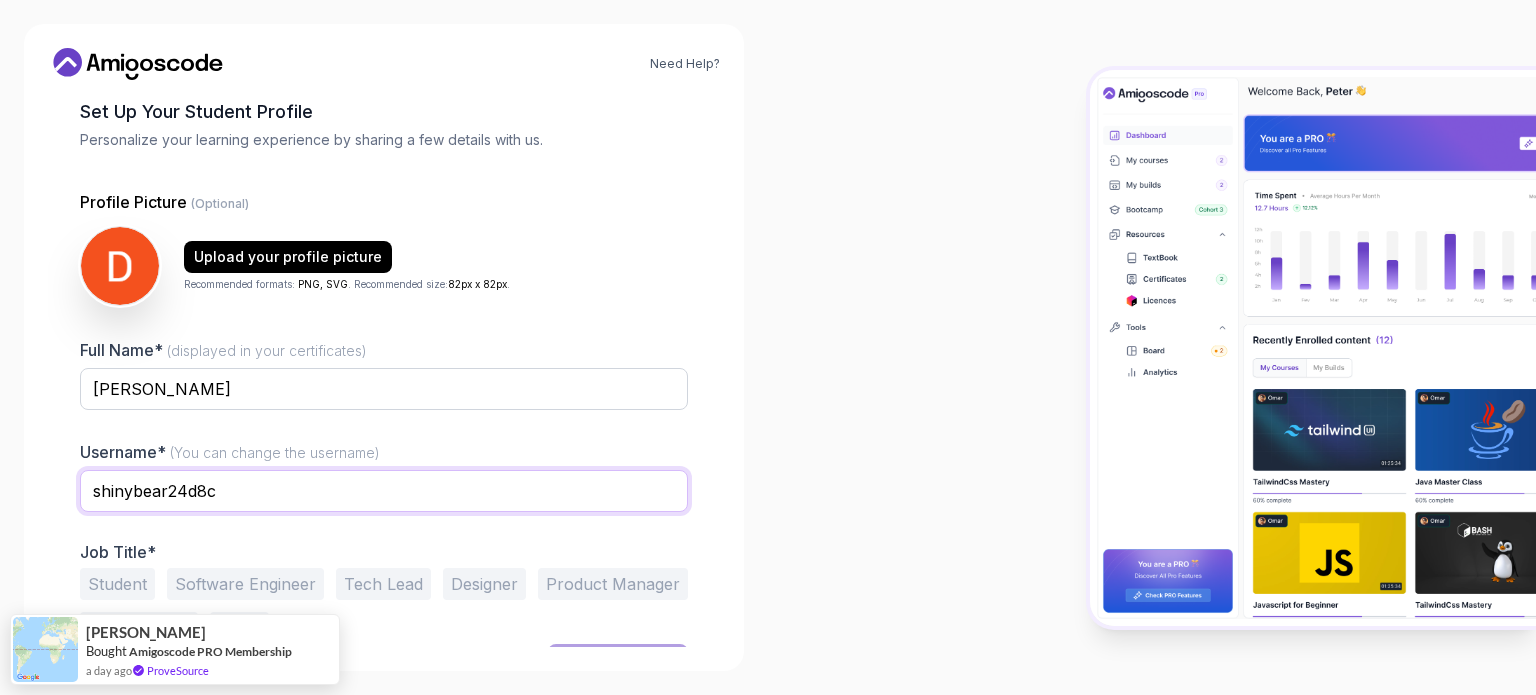 click on "shinybear24d8c" at bounding box center [384, 491] 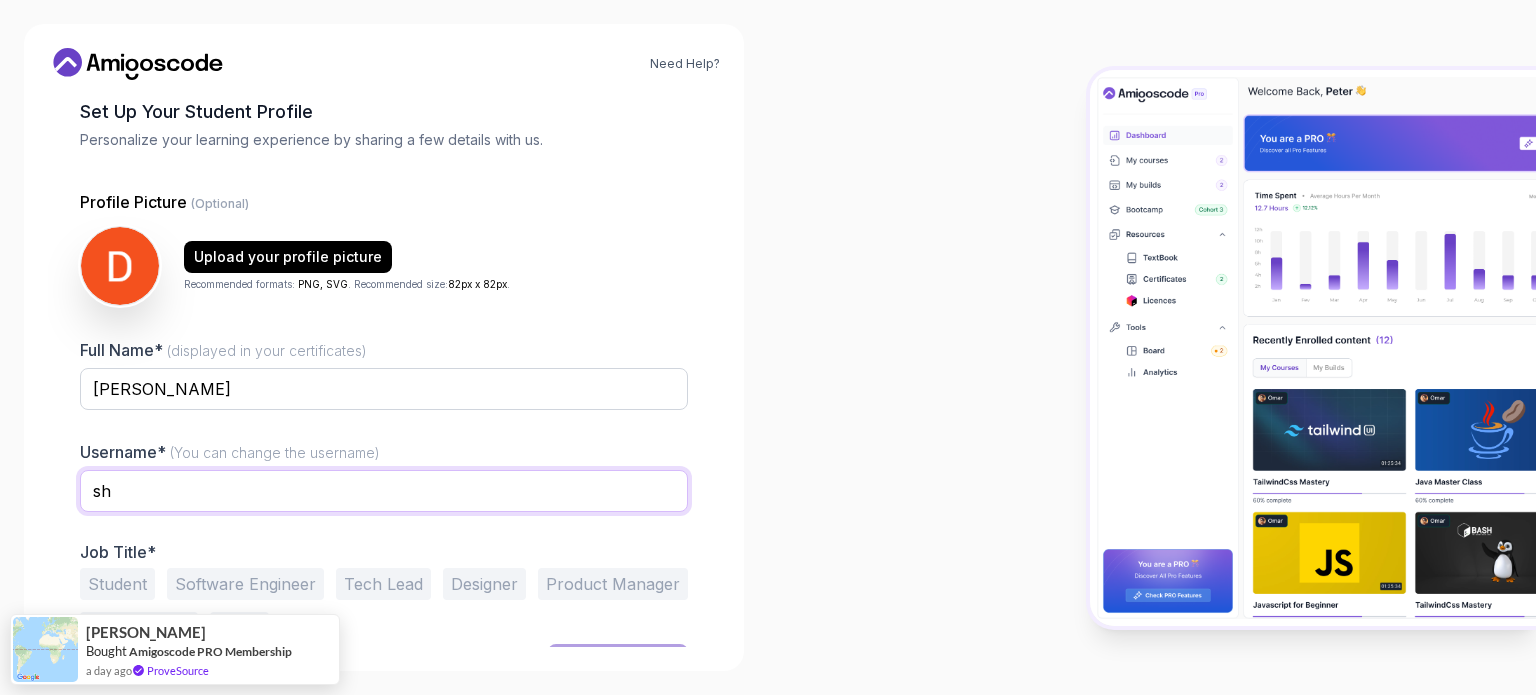 type on "s" 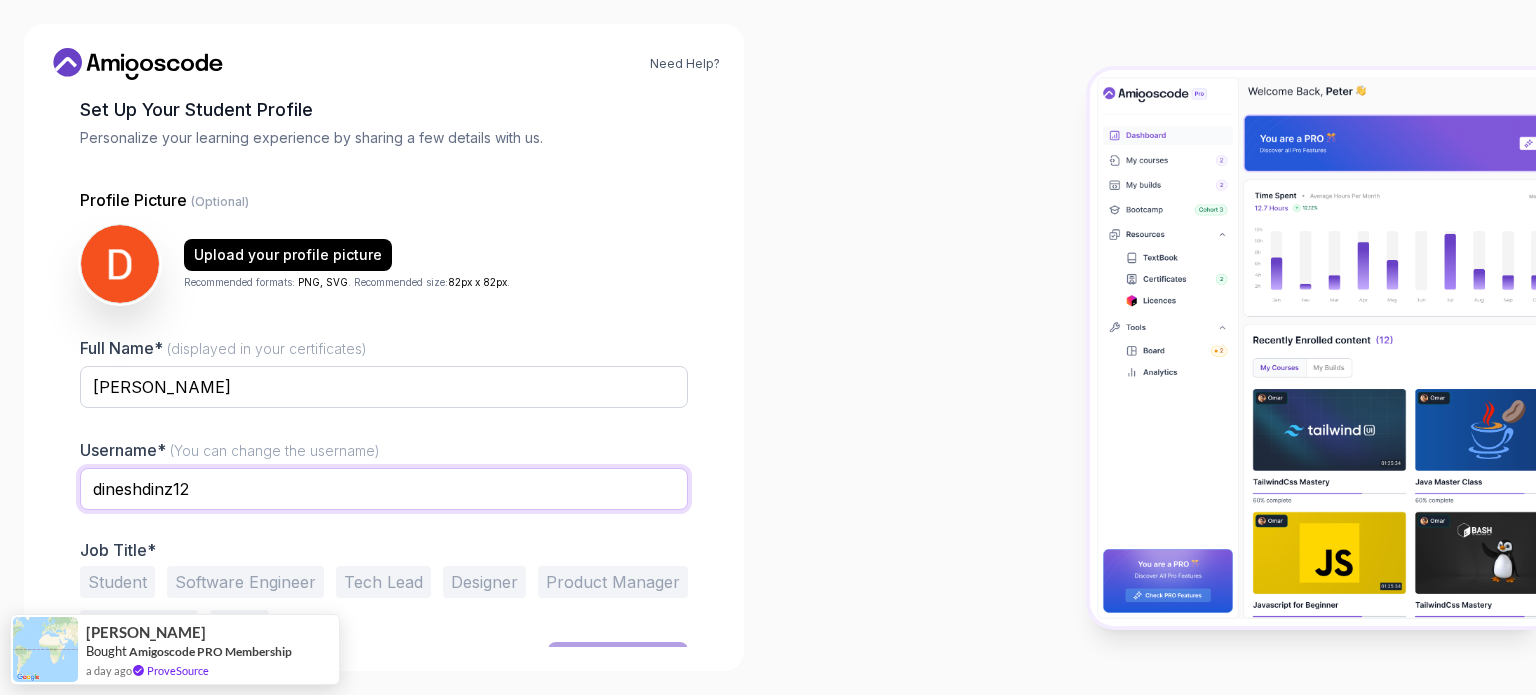 scroll, scrollTop: 100, scrollLeft: 0, axis: vertical 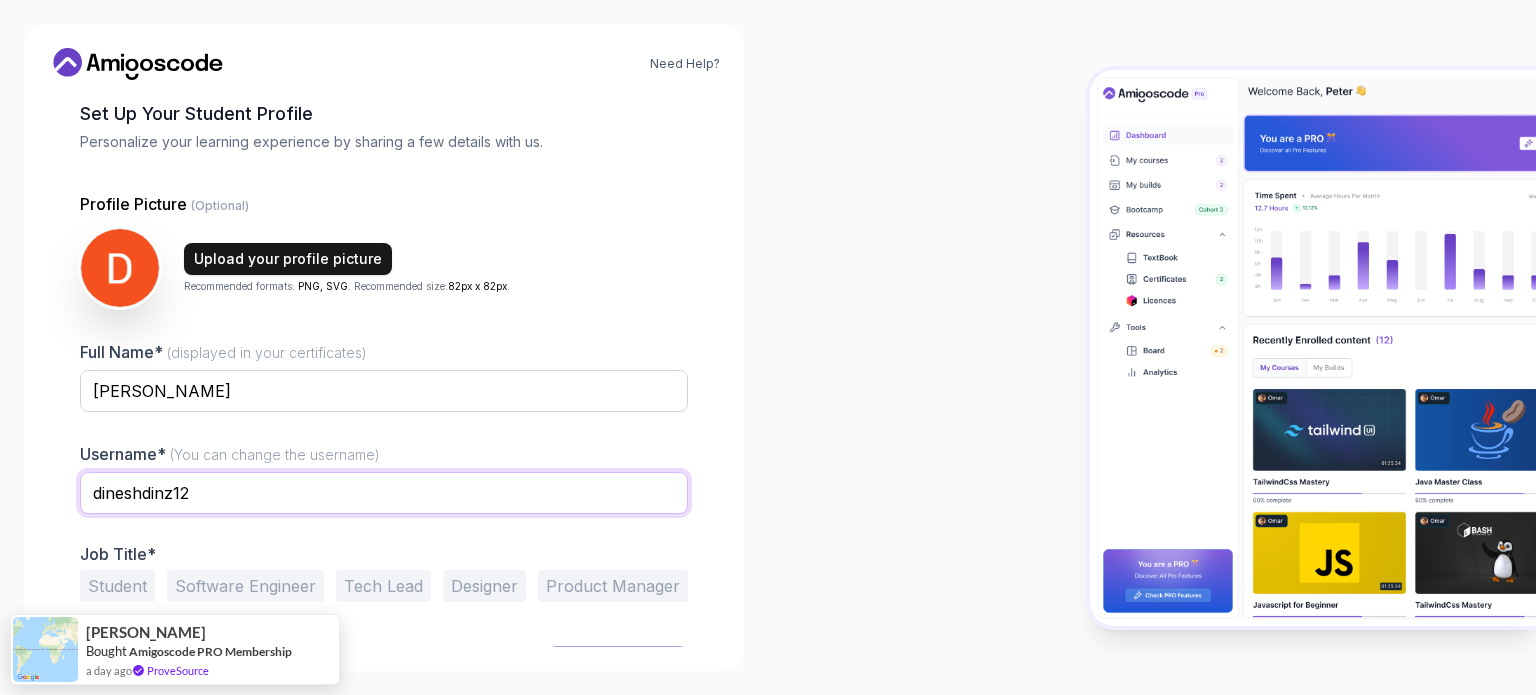type on "dineshdinz12" 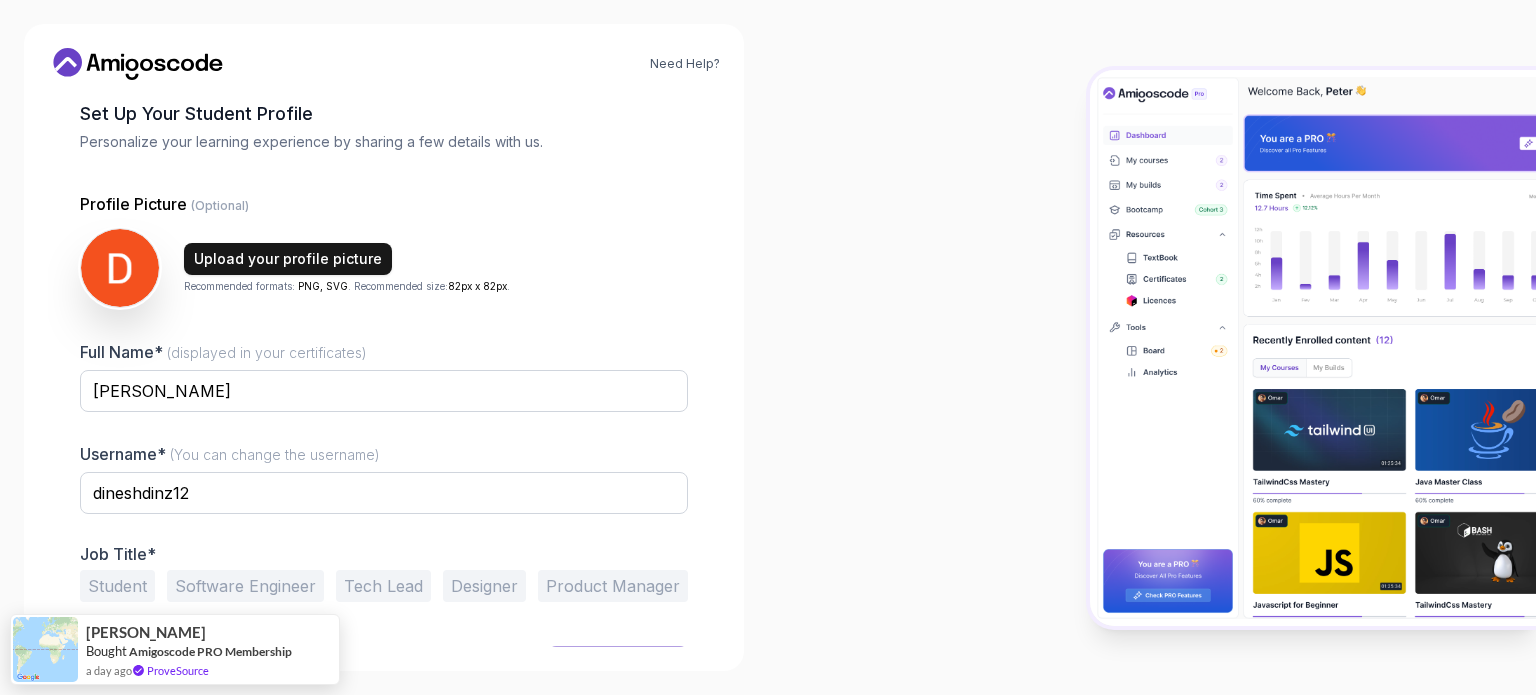 click on "Upload your profile picture" at bounding box center [288, 259] 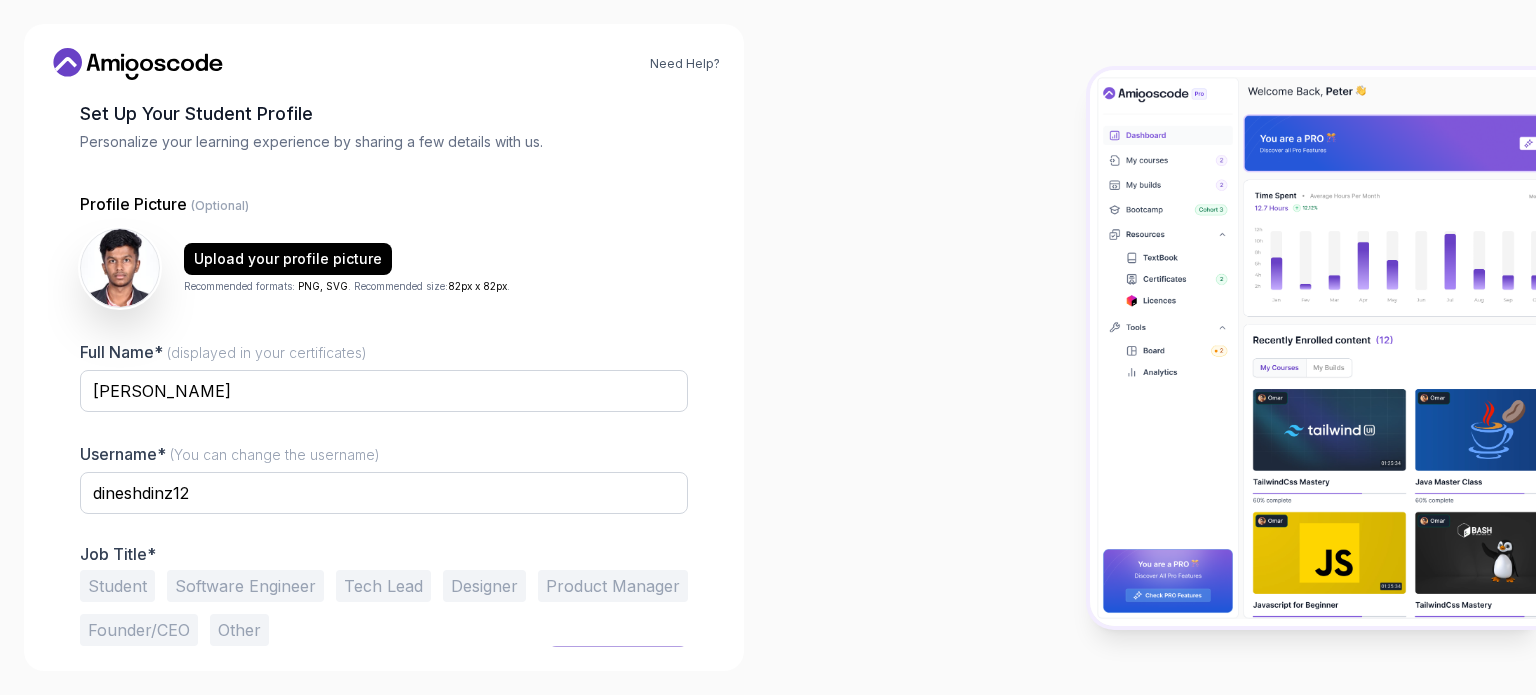 scroll, scrollTop: 138, scrollLeft: 0, axis: vertical 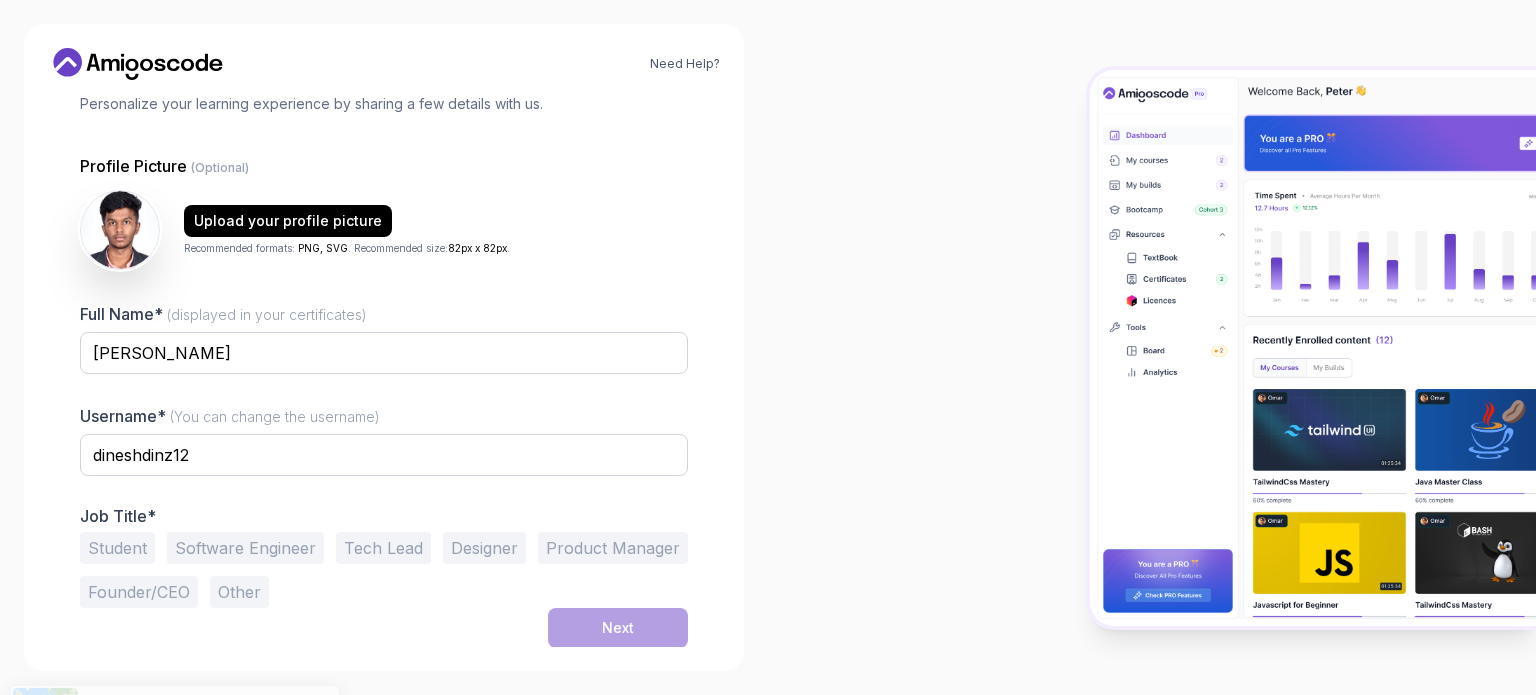 click on "Student" at bounding box center (117, 548) 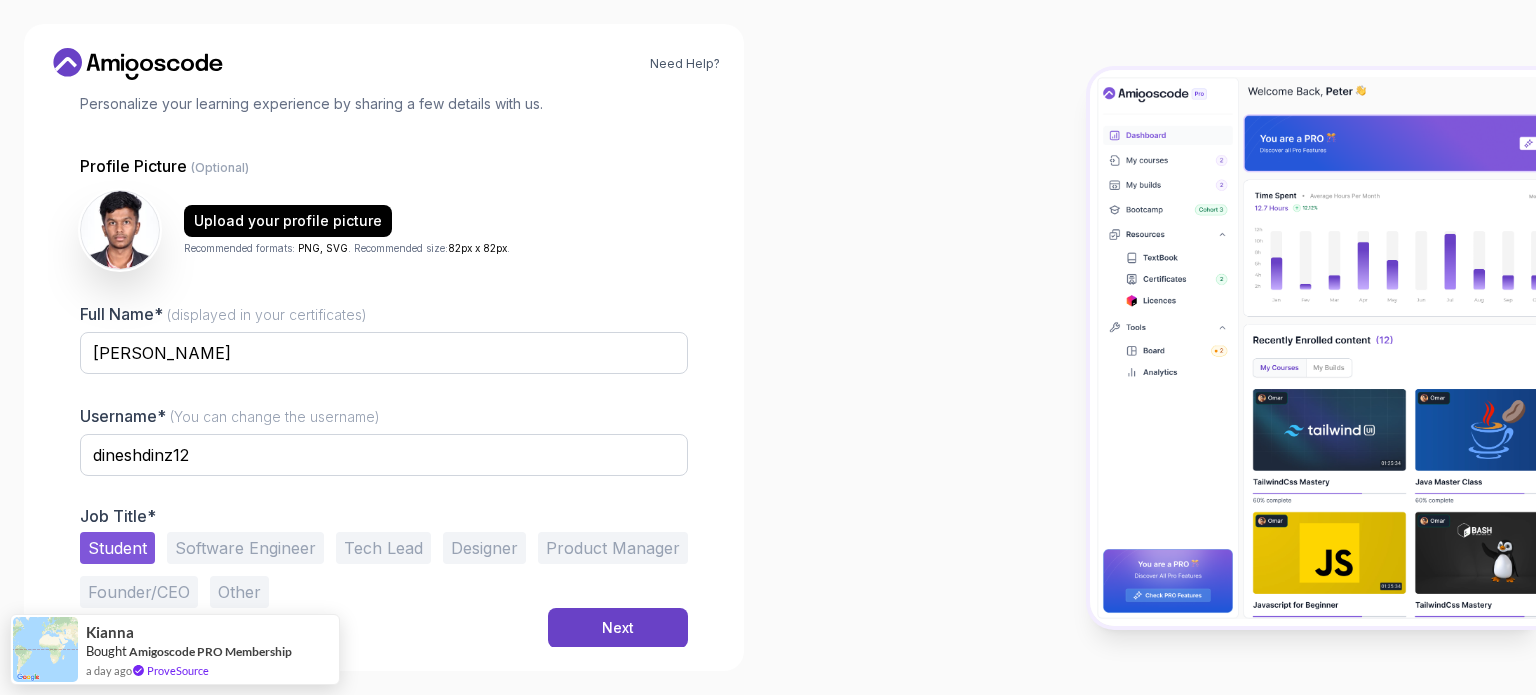 click on "Founder/CEO" at bounding box center [139, 592] 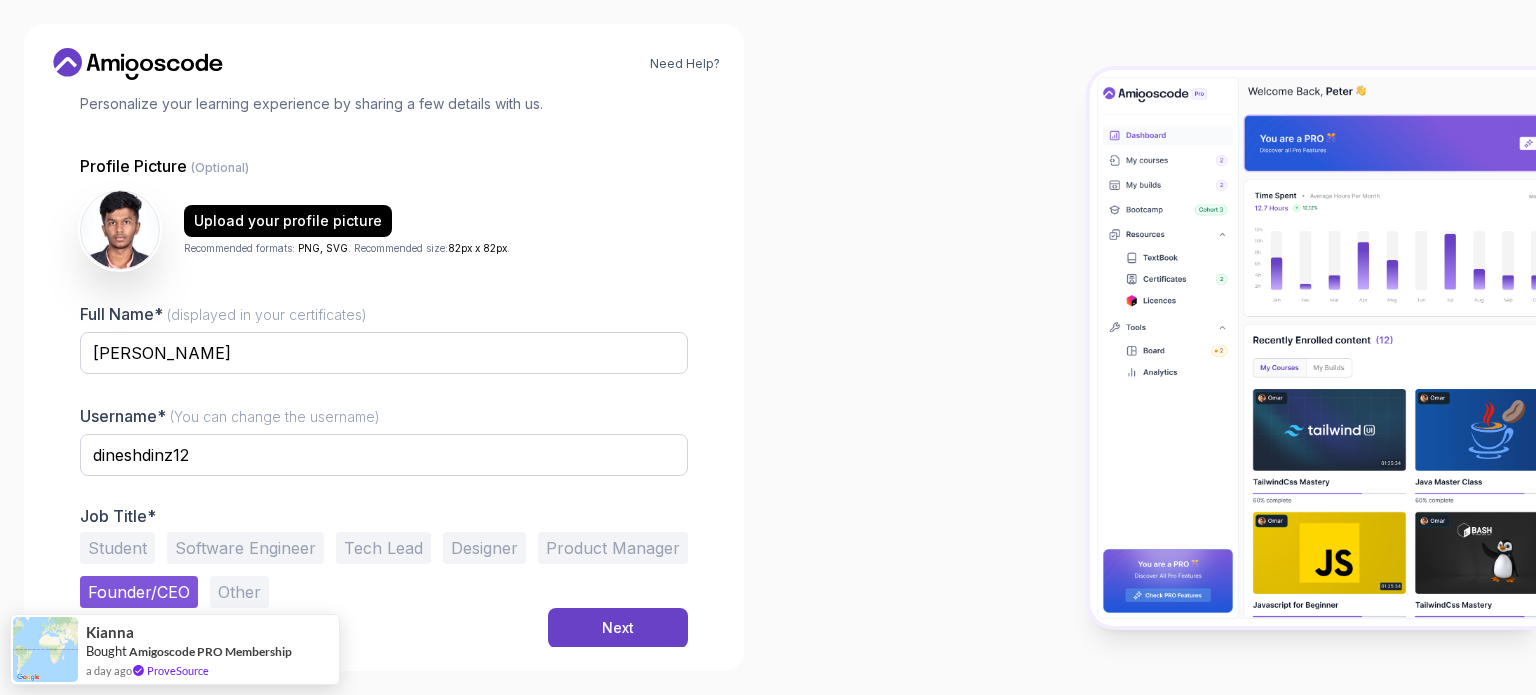 click on "Student" at bounding box center (117, 548) 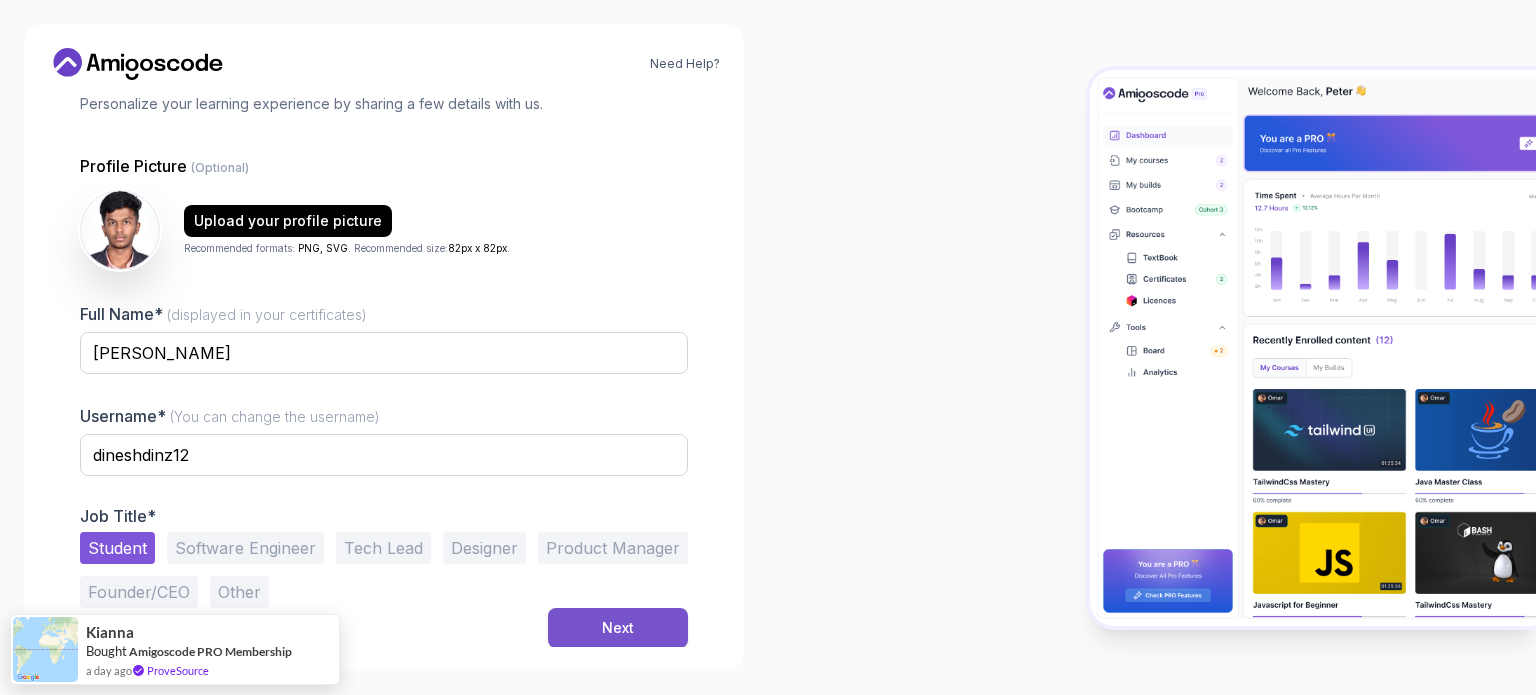 click on "Next" at bounding box center (618, 628) 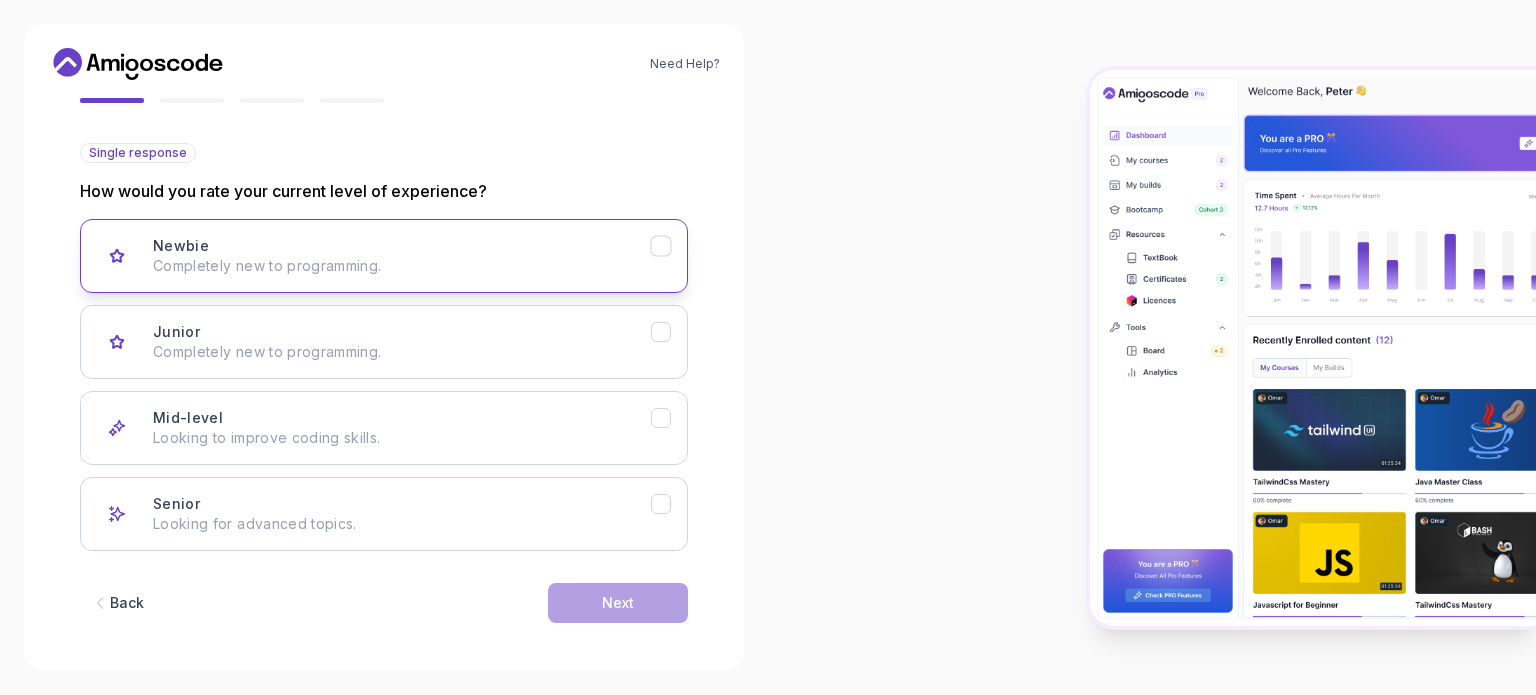 scroll, scrollTop: 200, scrollLeft: 0, axis: vertical 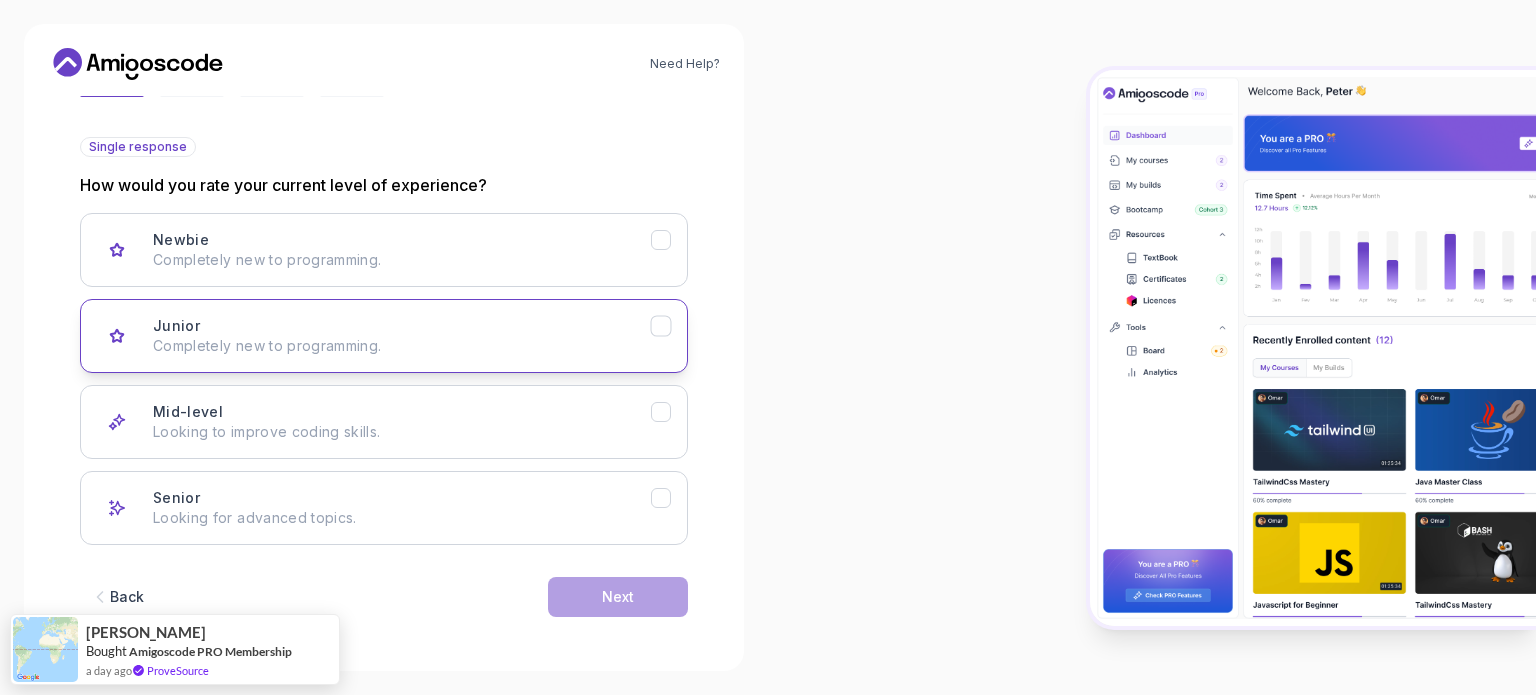 click on "Completely new to programming." at bounding box center (402, 346) 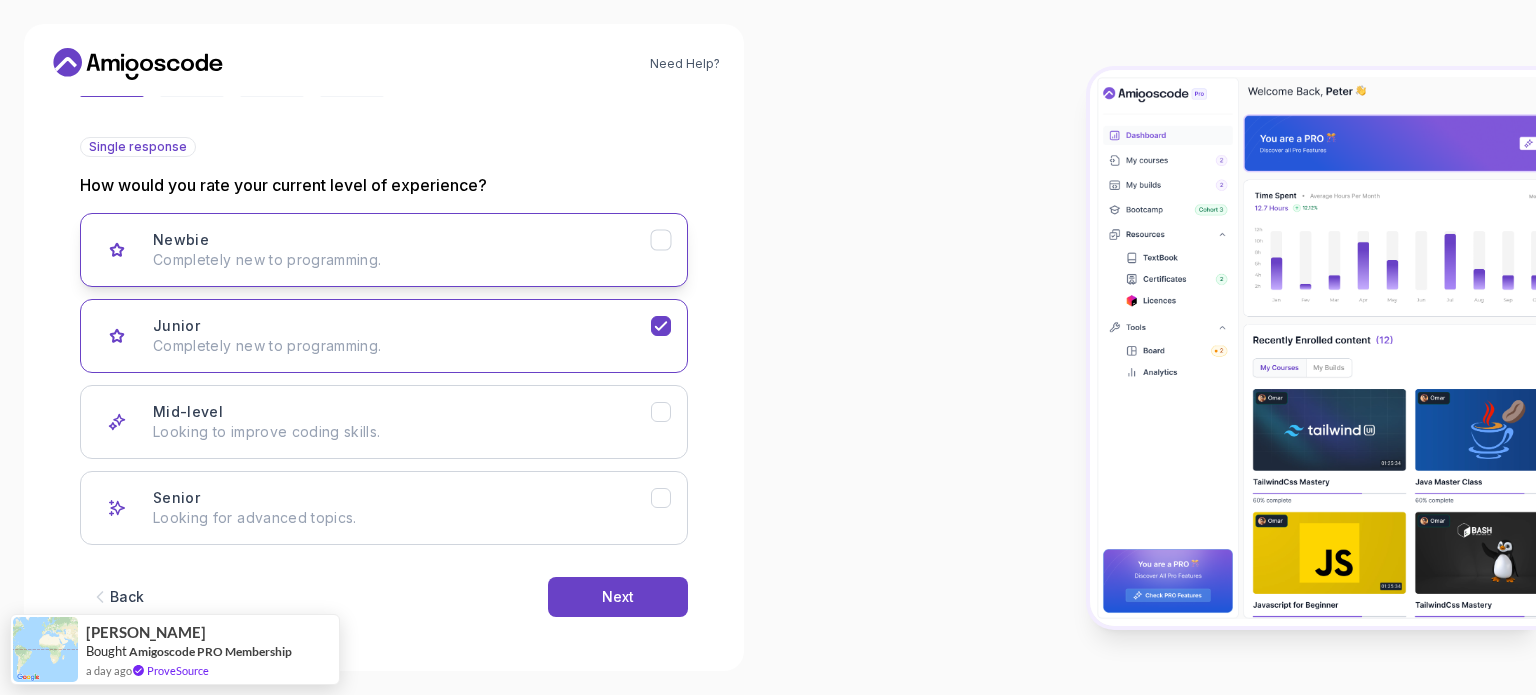 click on "Newbie Completely new to programming." at bounding box center (402, 250) 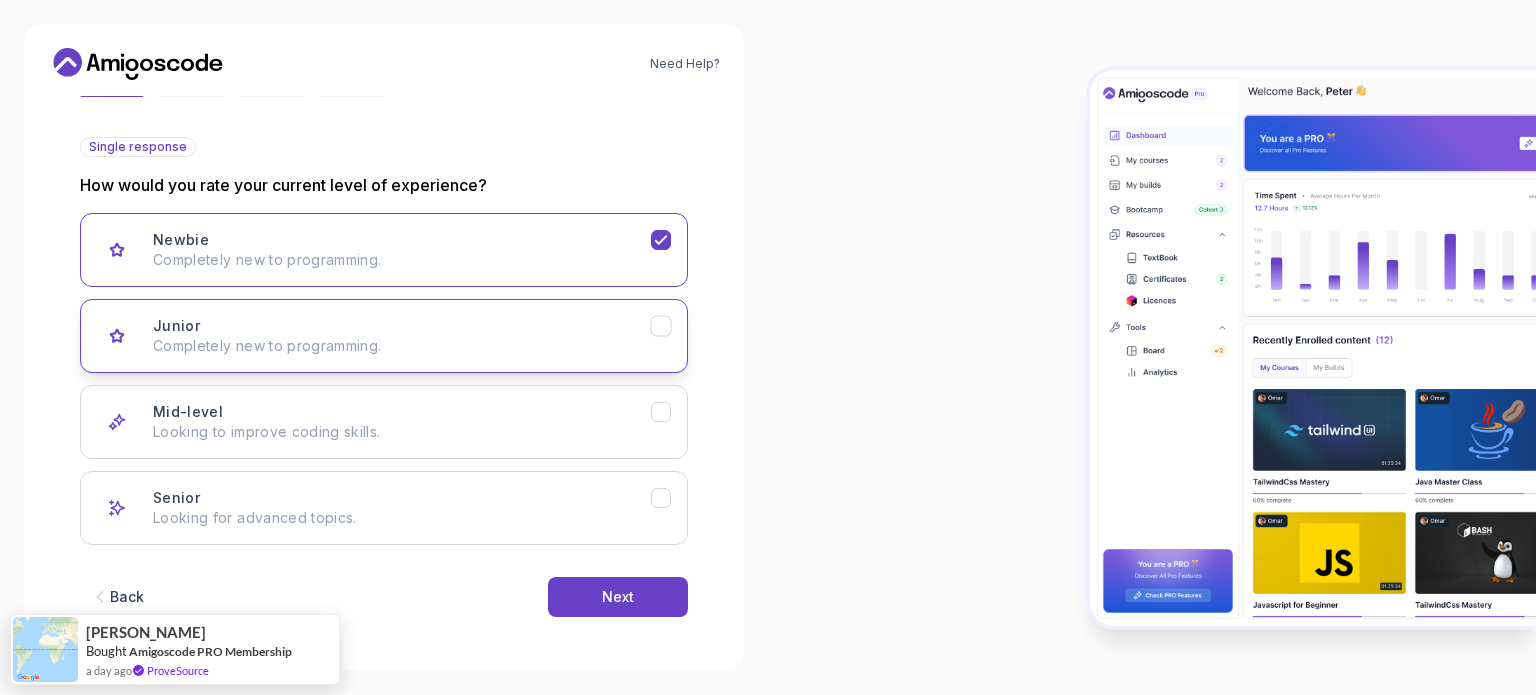 click on "Junior Completely new to programming." at bounding box center [402, 336] 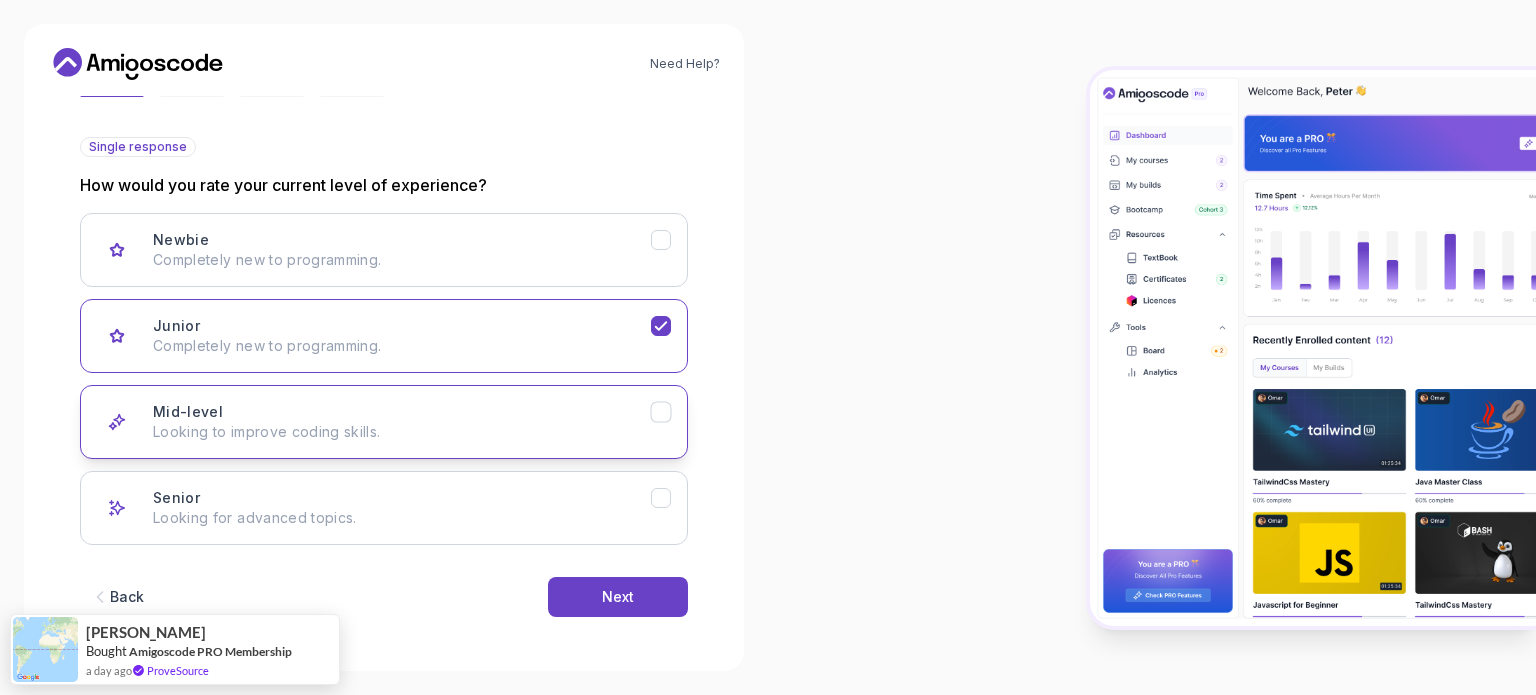 click on "Looking to improve coding skills." at bounding box center (402, 432) 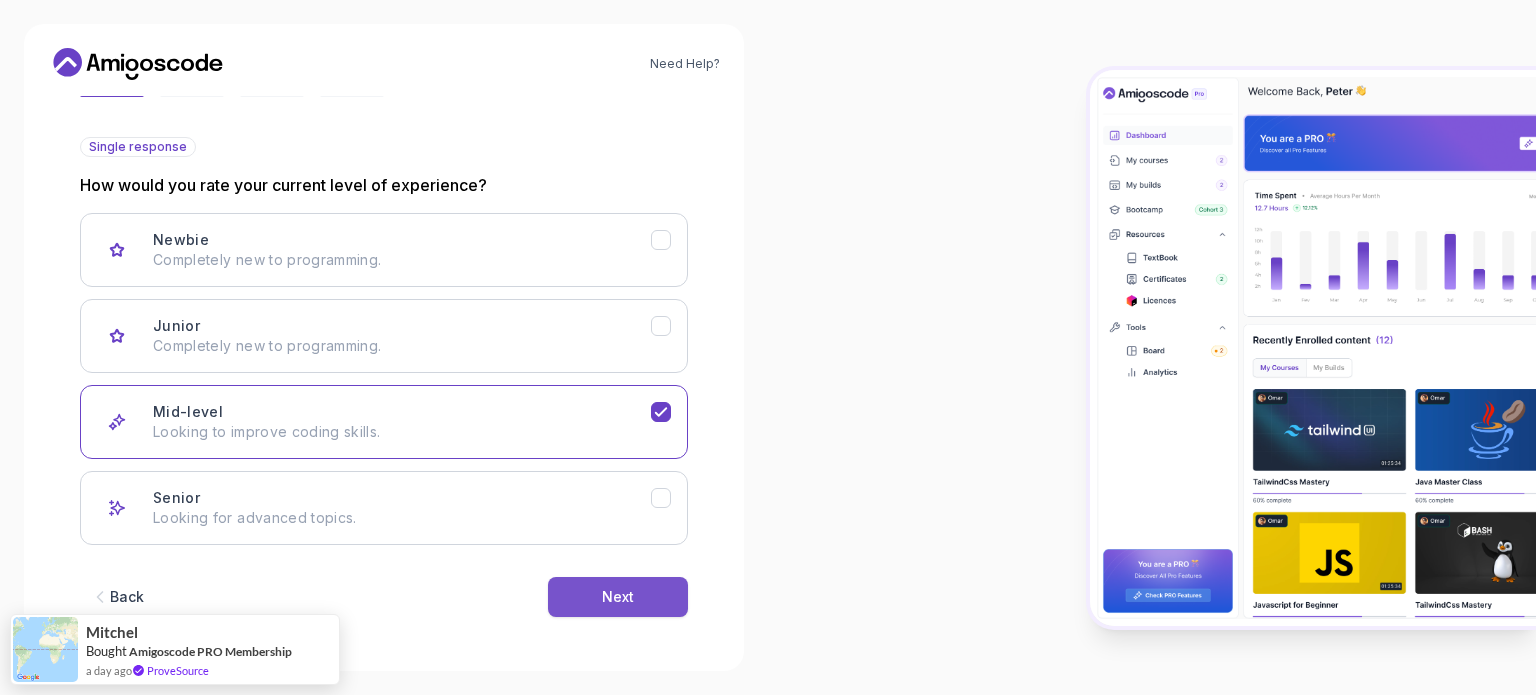 click on "Next" at bounding box center (618, 597) 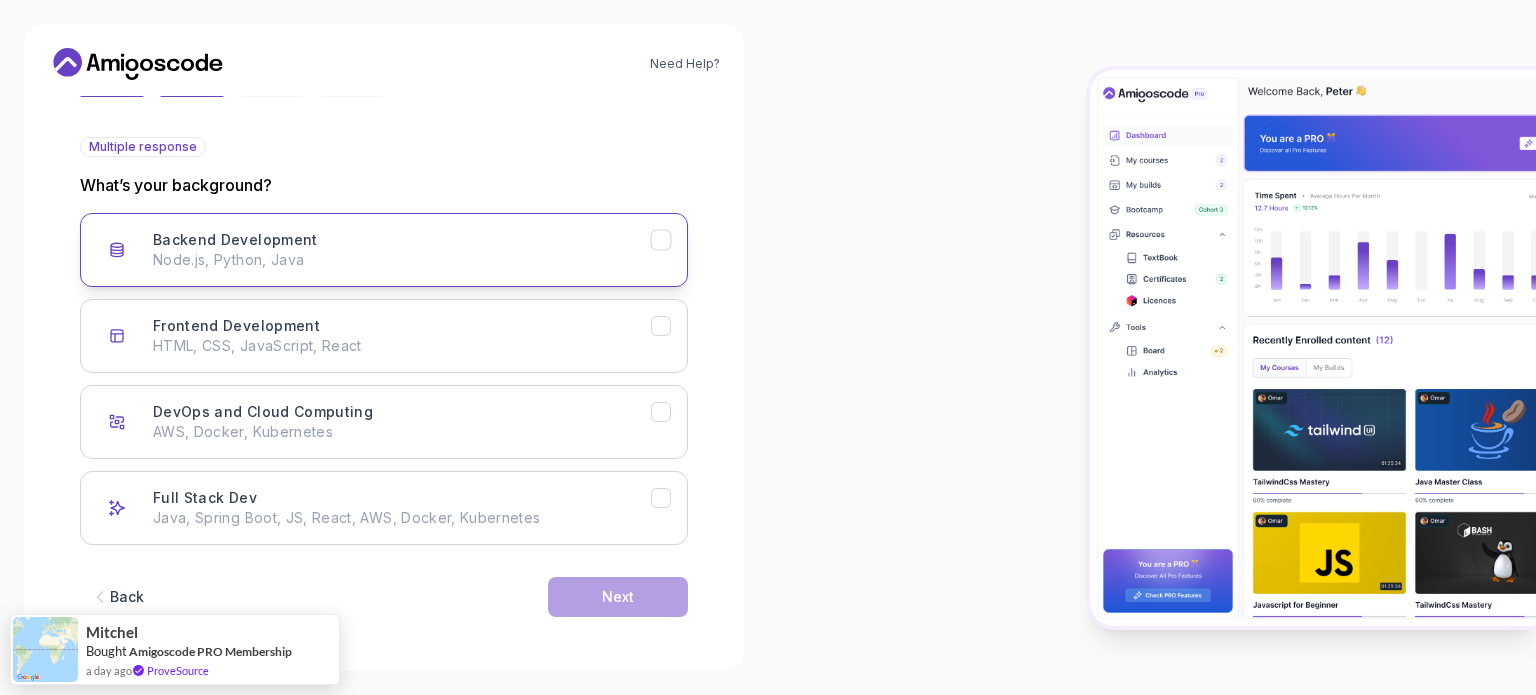 click on "Node.js, Python, Java" at bounding box center [402, 260] 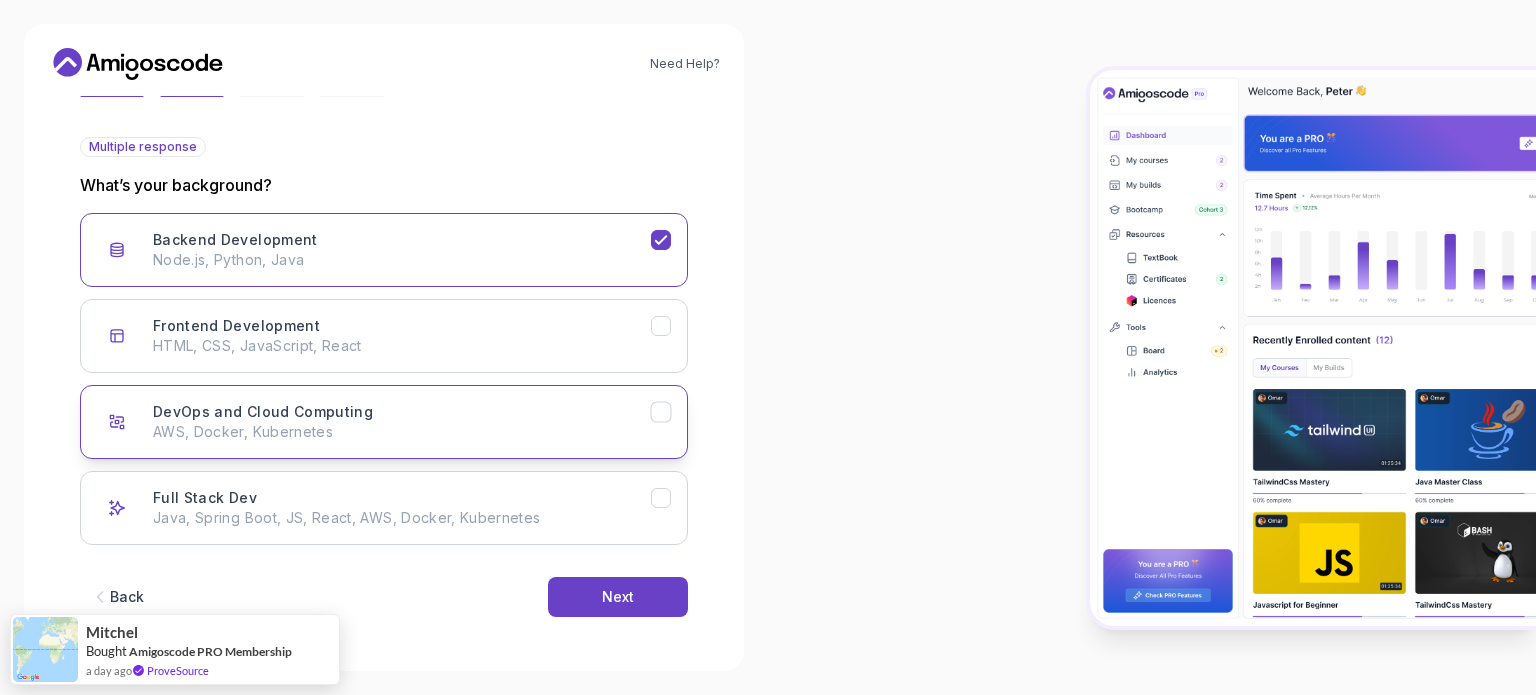 click on "AWS, Docker, Kubernetes" at bounding box center [402, 432] 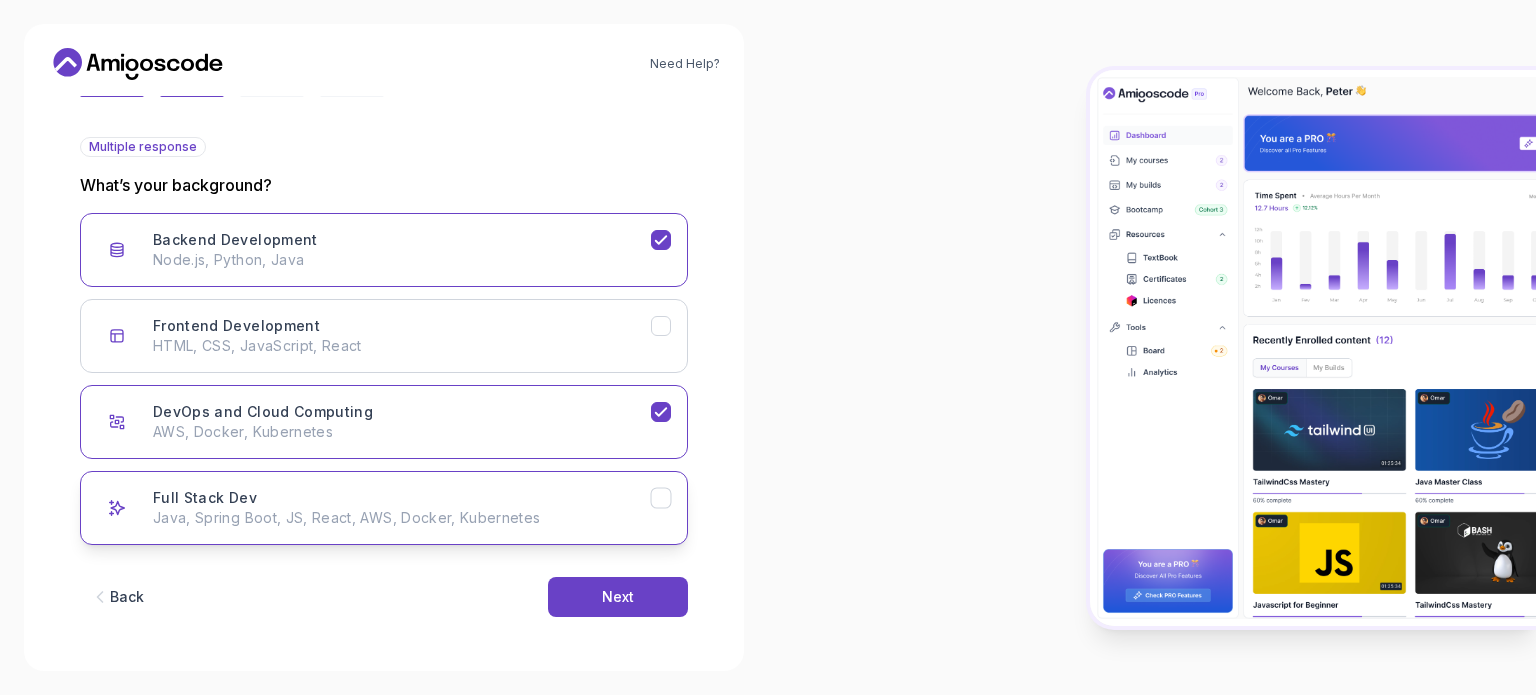 click on "Full Stack Dev Java, Spring Boot, JS, React, AWS, Docker, Kubernetes" at bounding box center (402, 508) 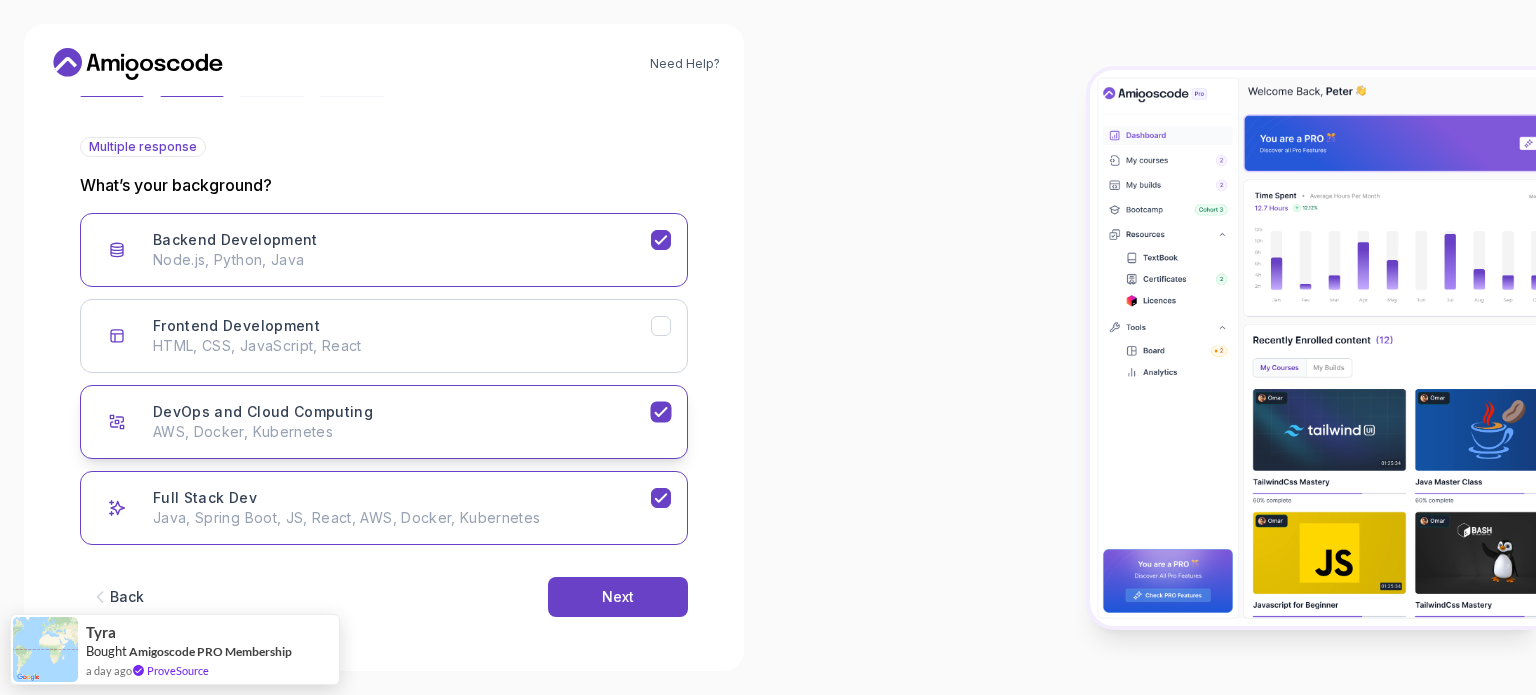 click on "DevOps and Cloud Computing AWS, Docker, Kubernetes" at bounding box center [402, 422] 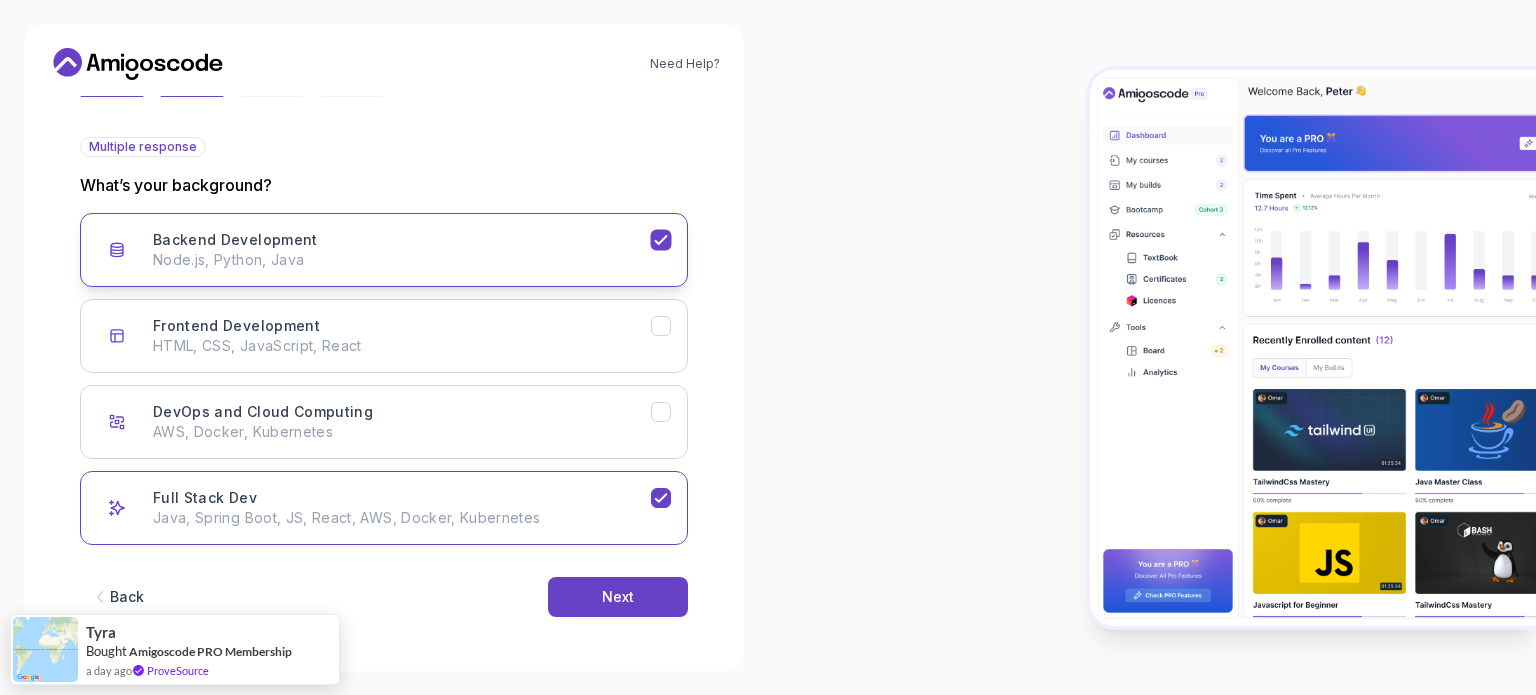 click on "Node.js, Python, Java" at bounding box center [402, 260] 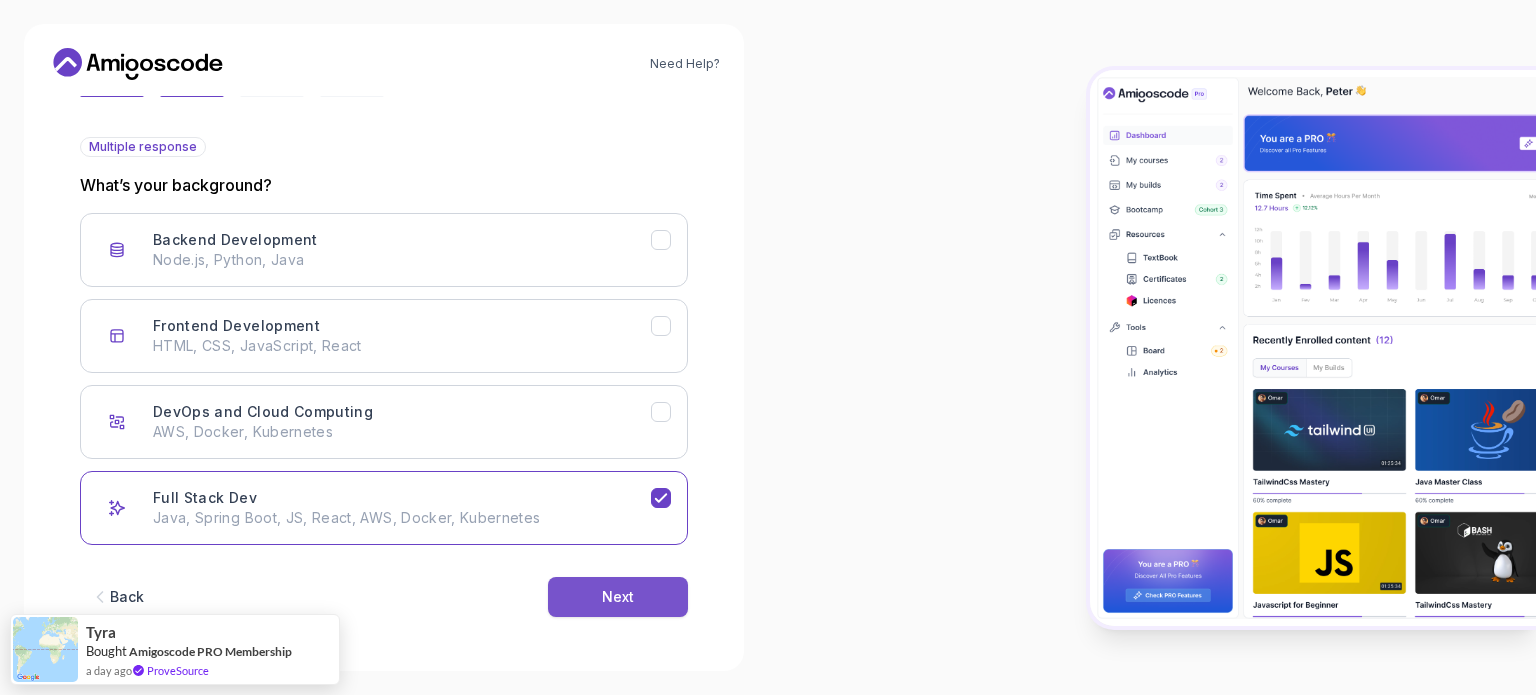click on "Next" at bounding box center [618, 597] 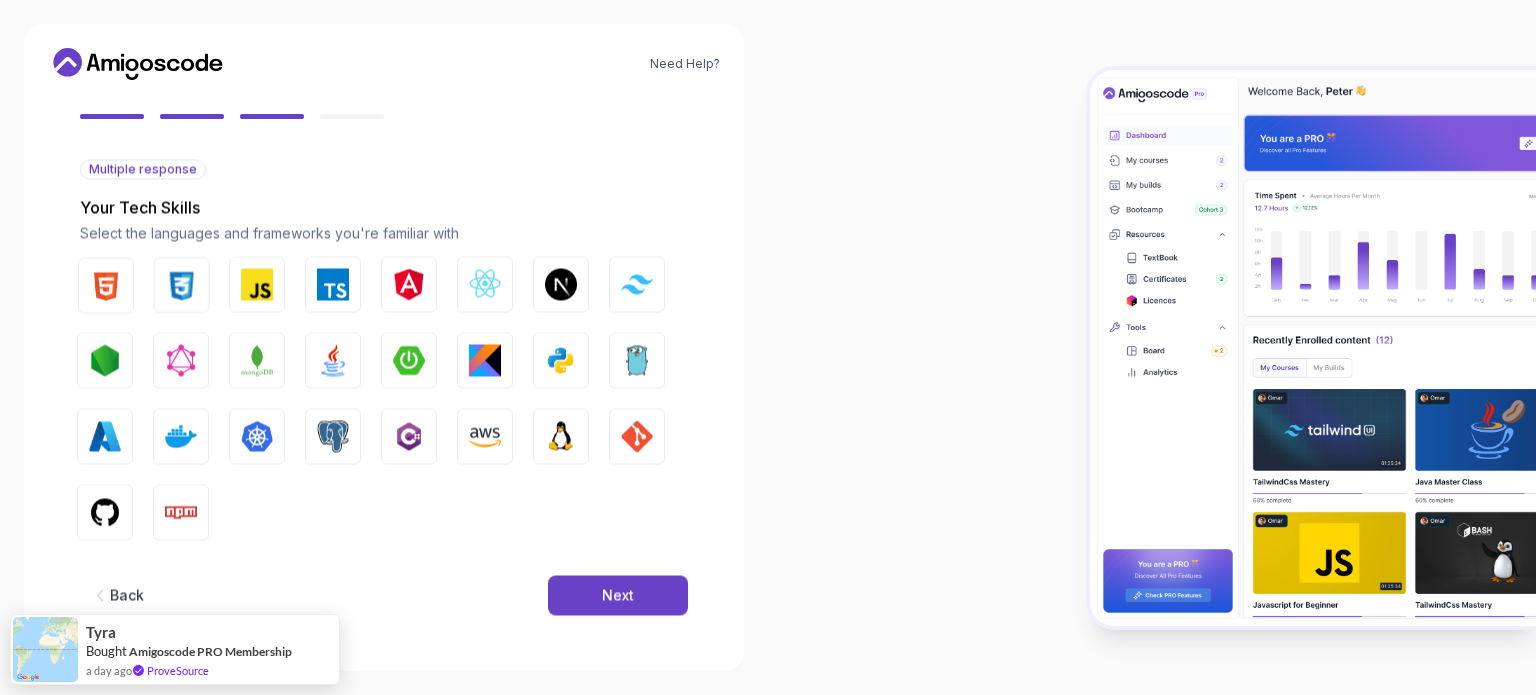 scroll, scrollTop: 177, scrollLeft: 0, axis: vertical 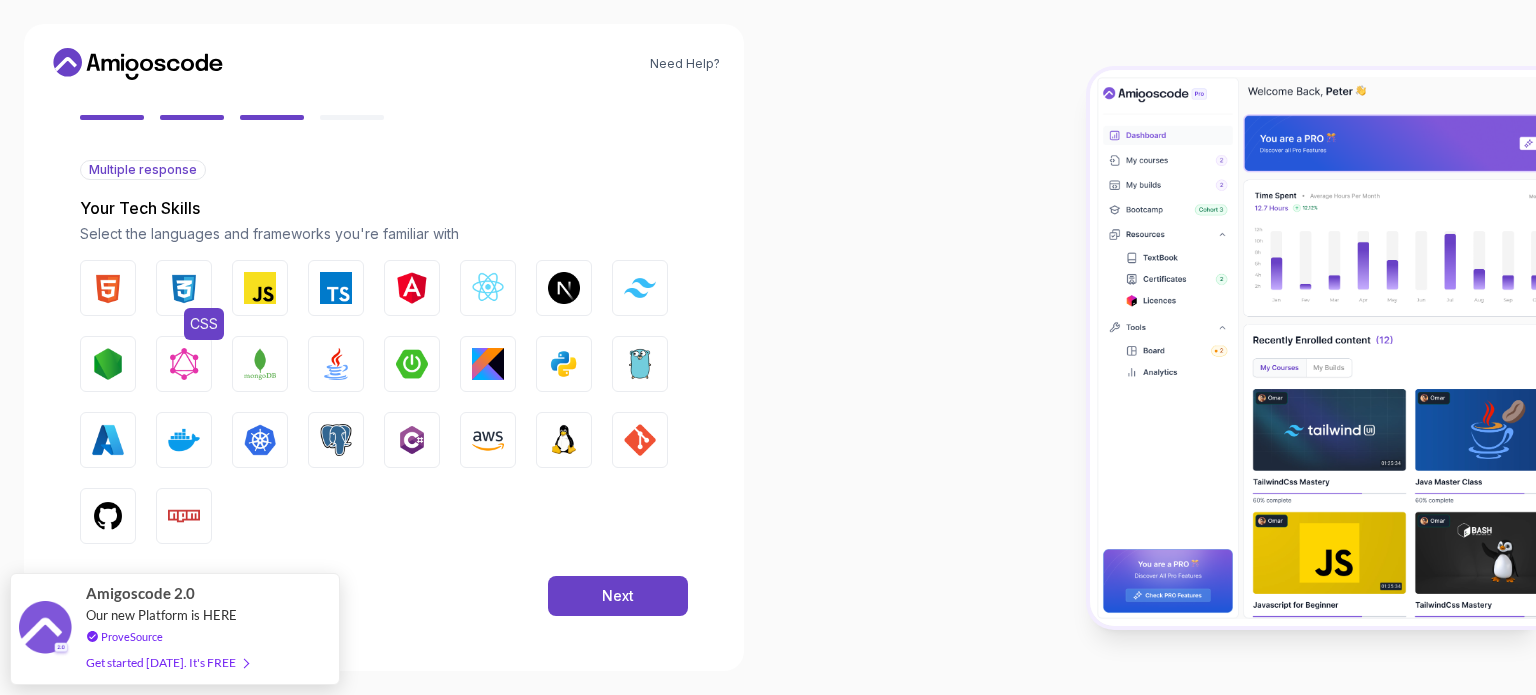 click at bounding box center (184, 288) 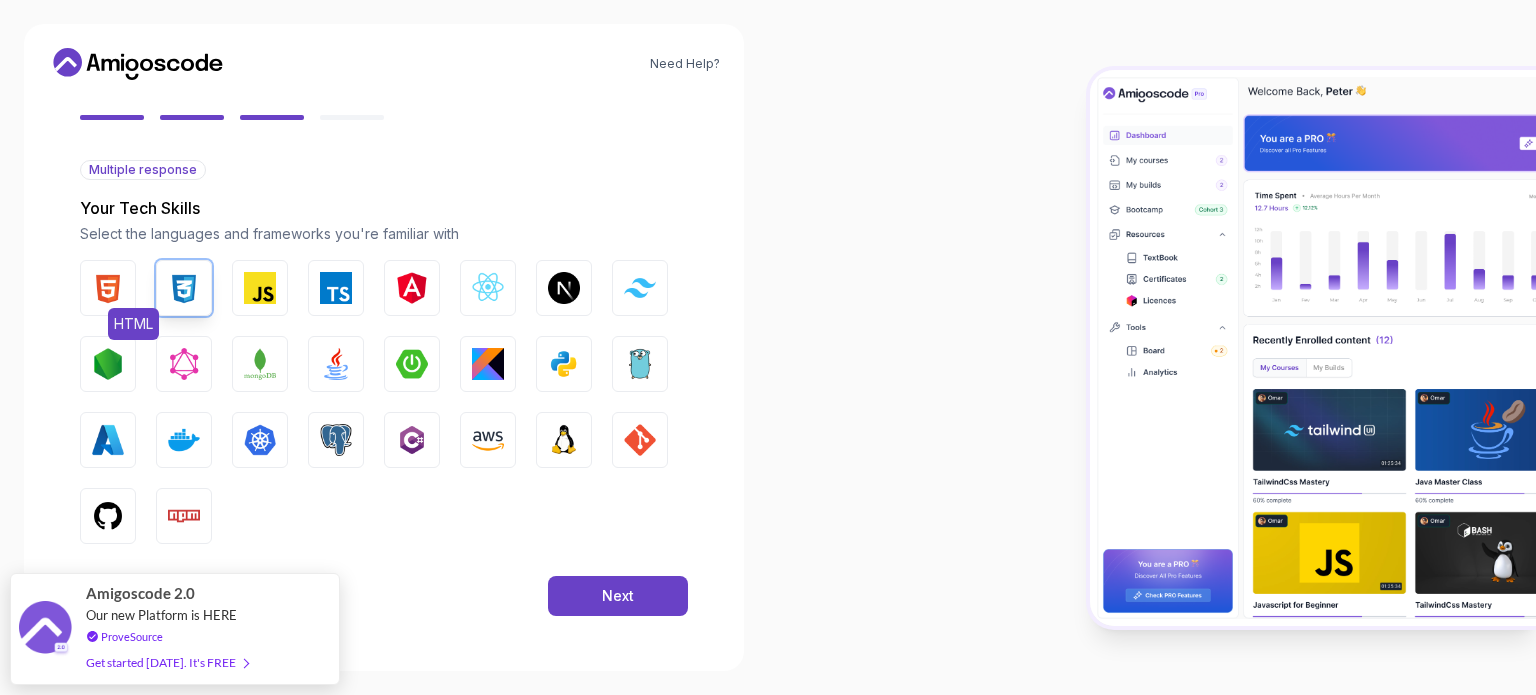 click at bounding box center [108, 288] 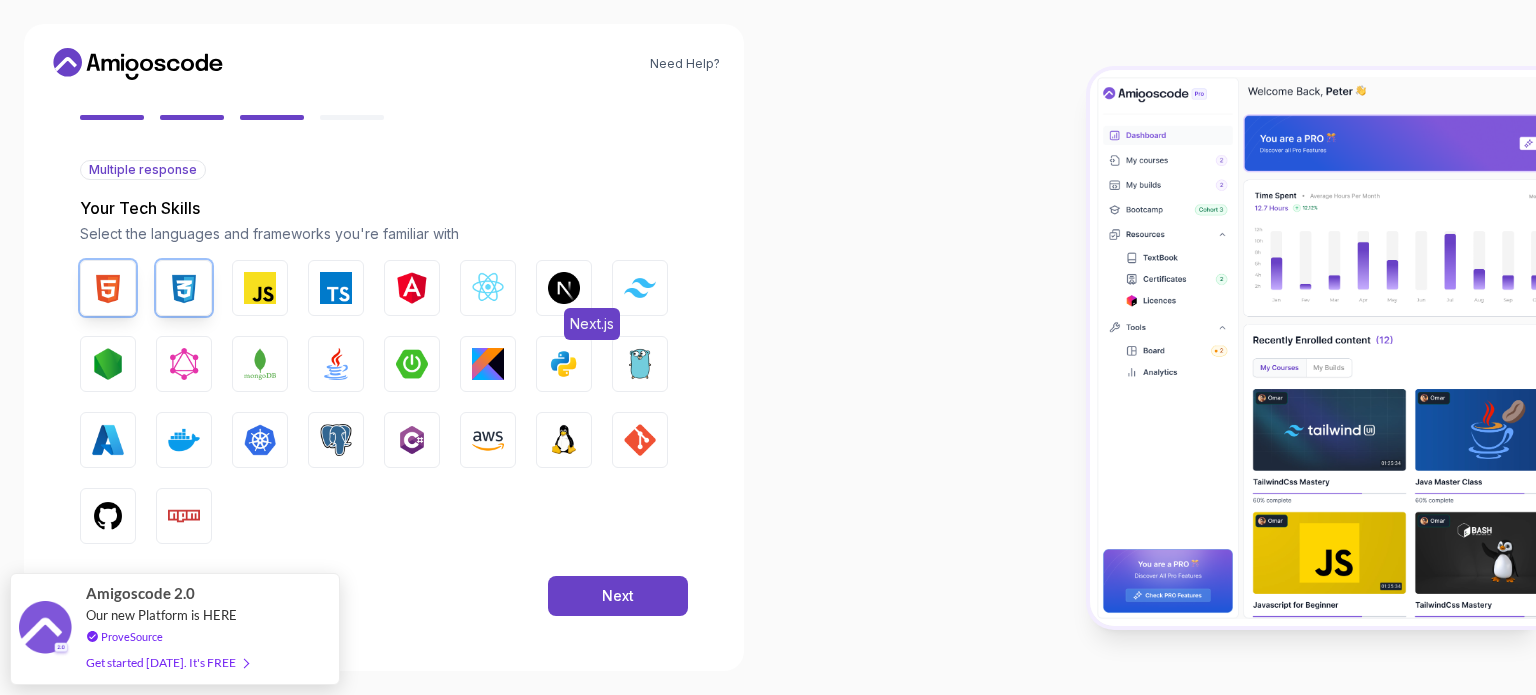 click at bounding box center (564, 288) 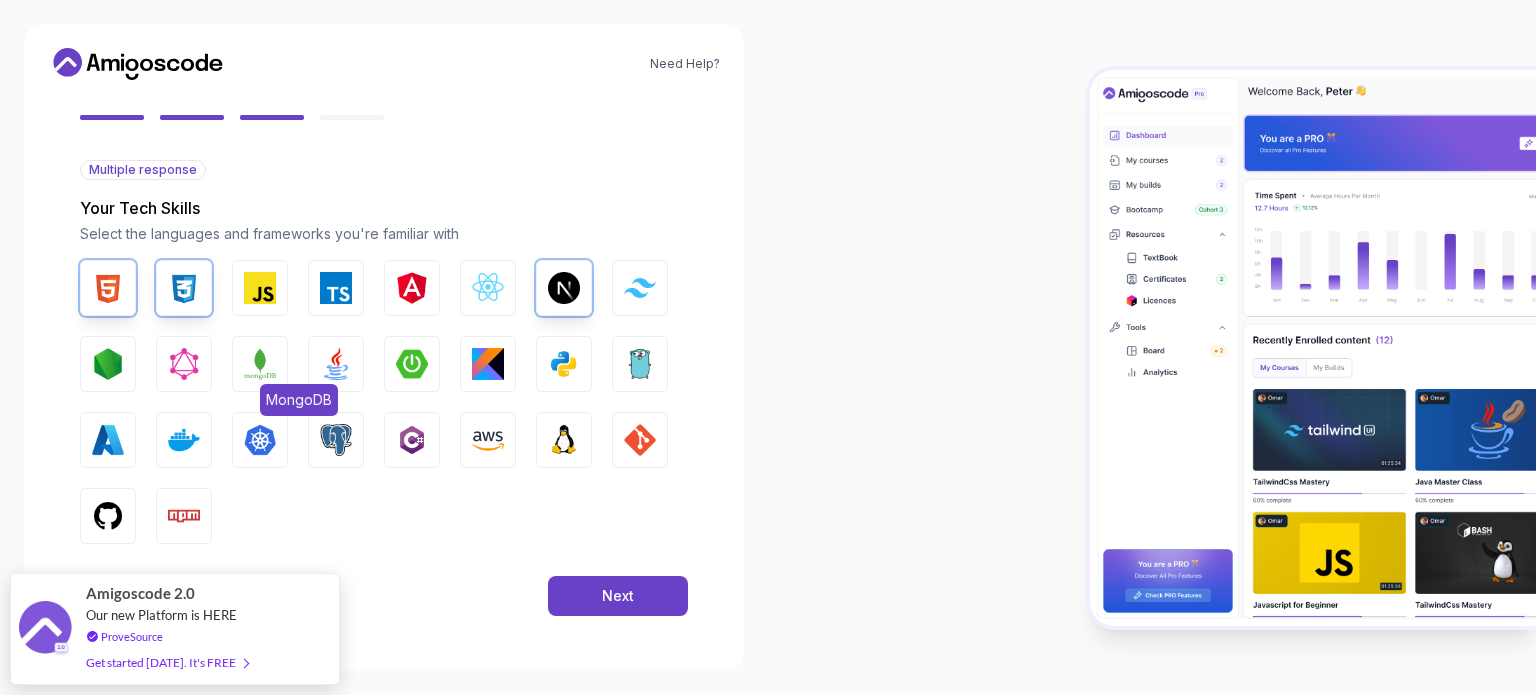 click at bounding box center (260, 364) 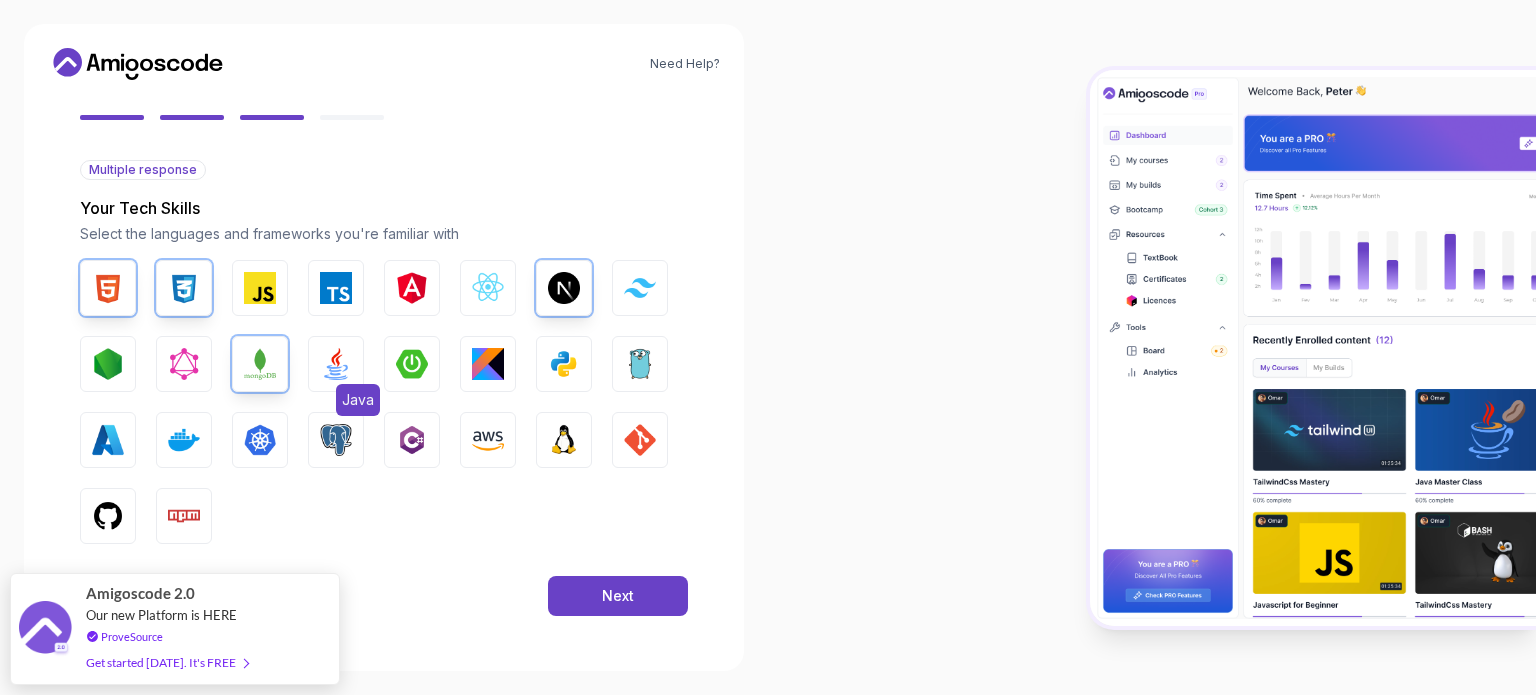 click at bounding box center (336, 364) 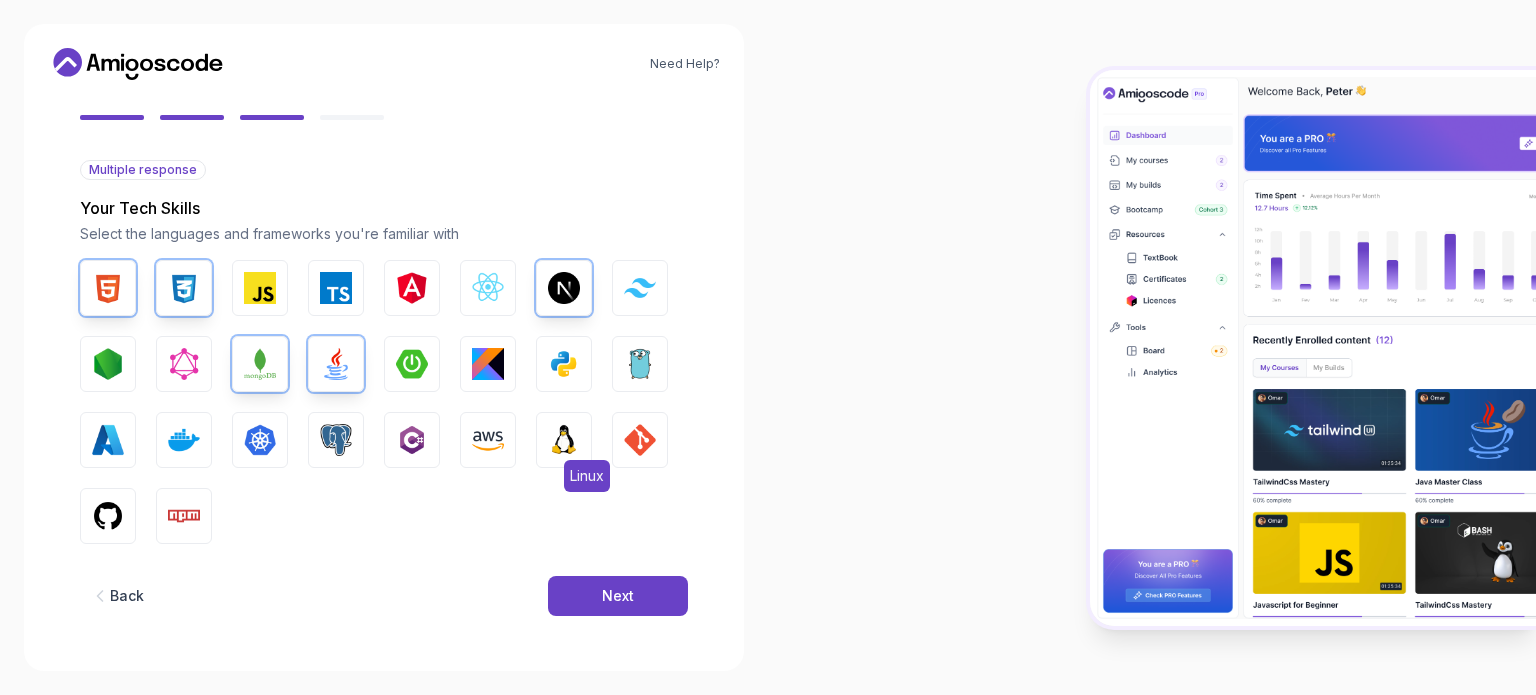 click at bounding box center [564, 440] 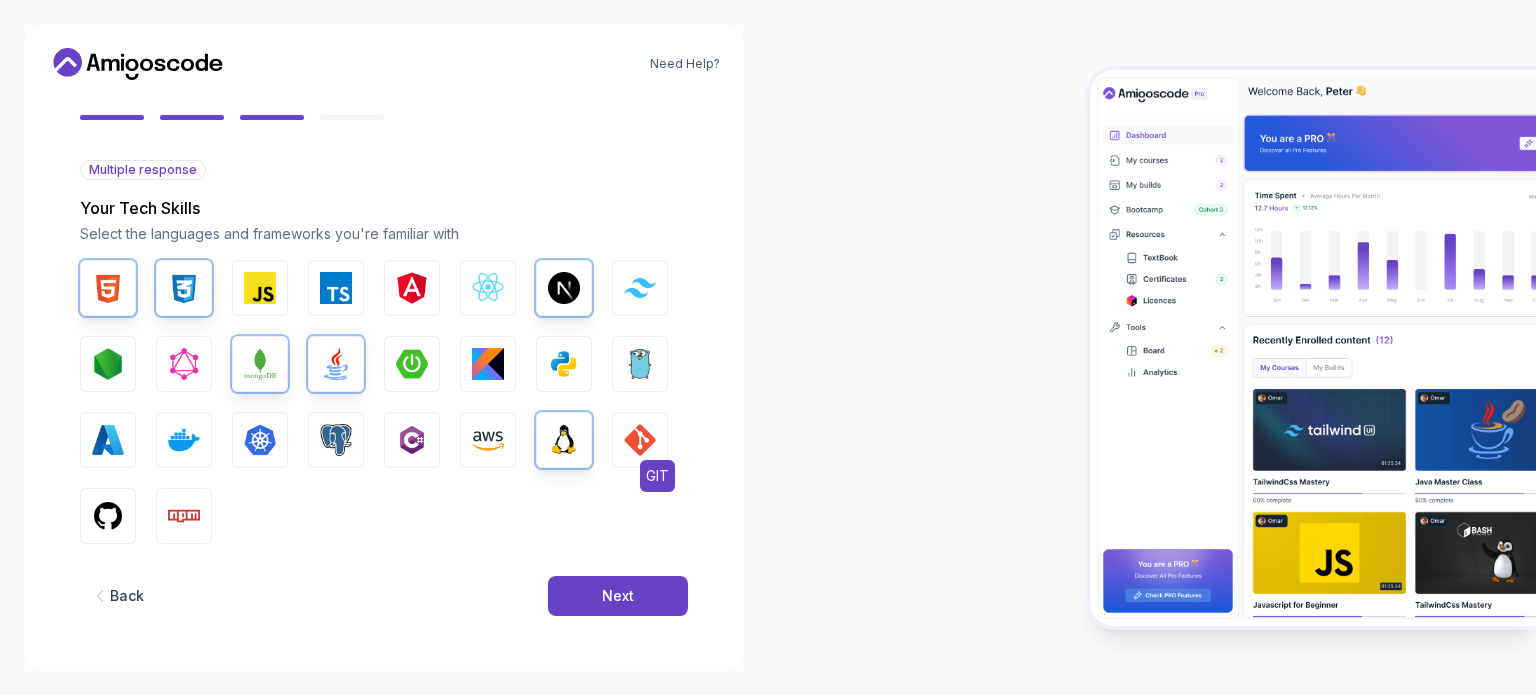 click at bounding box center (640, 440) 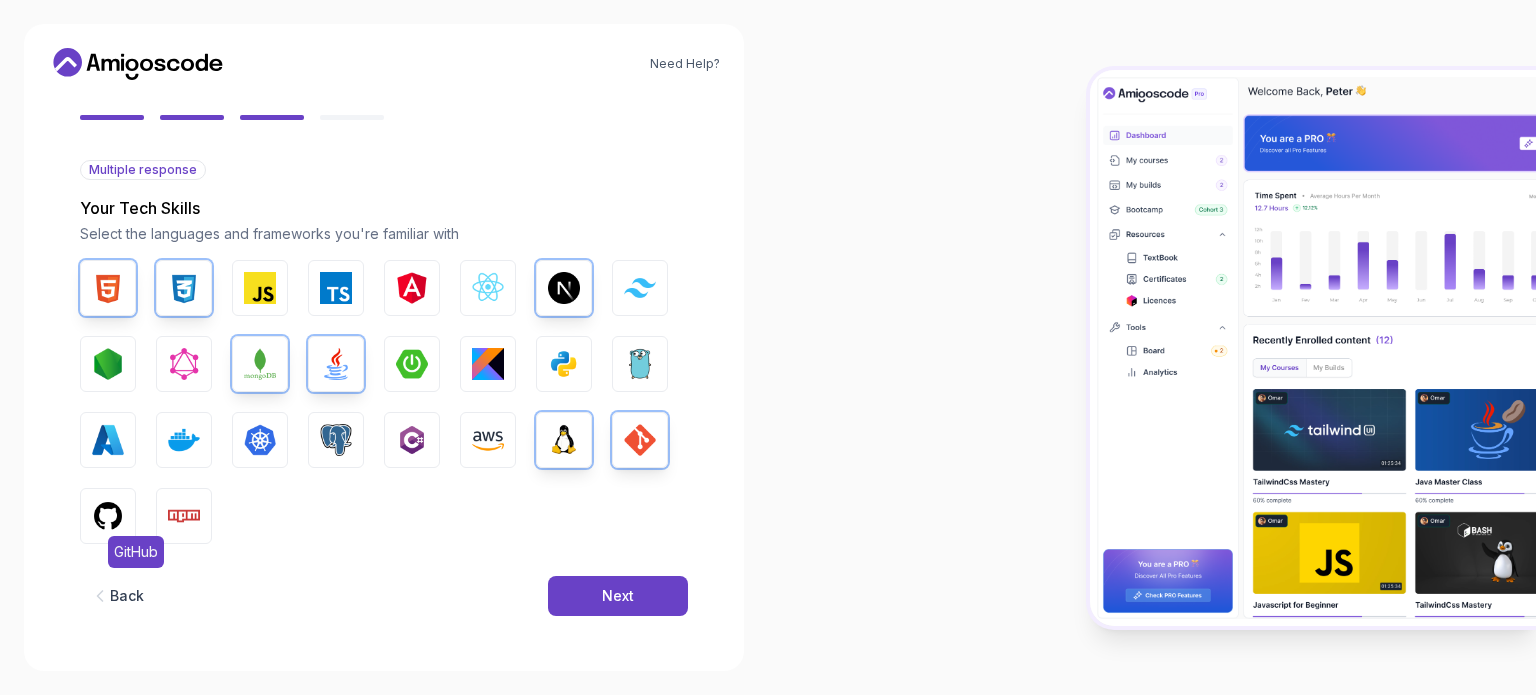 click on "GitHub" at bounding box center [108, 516] 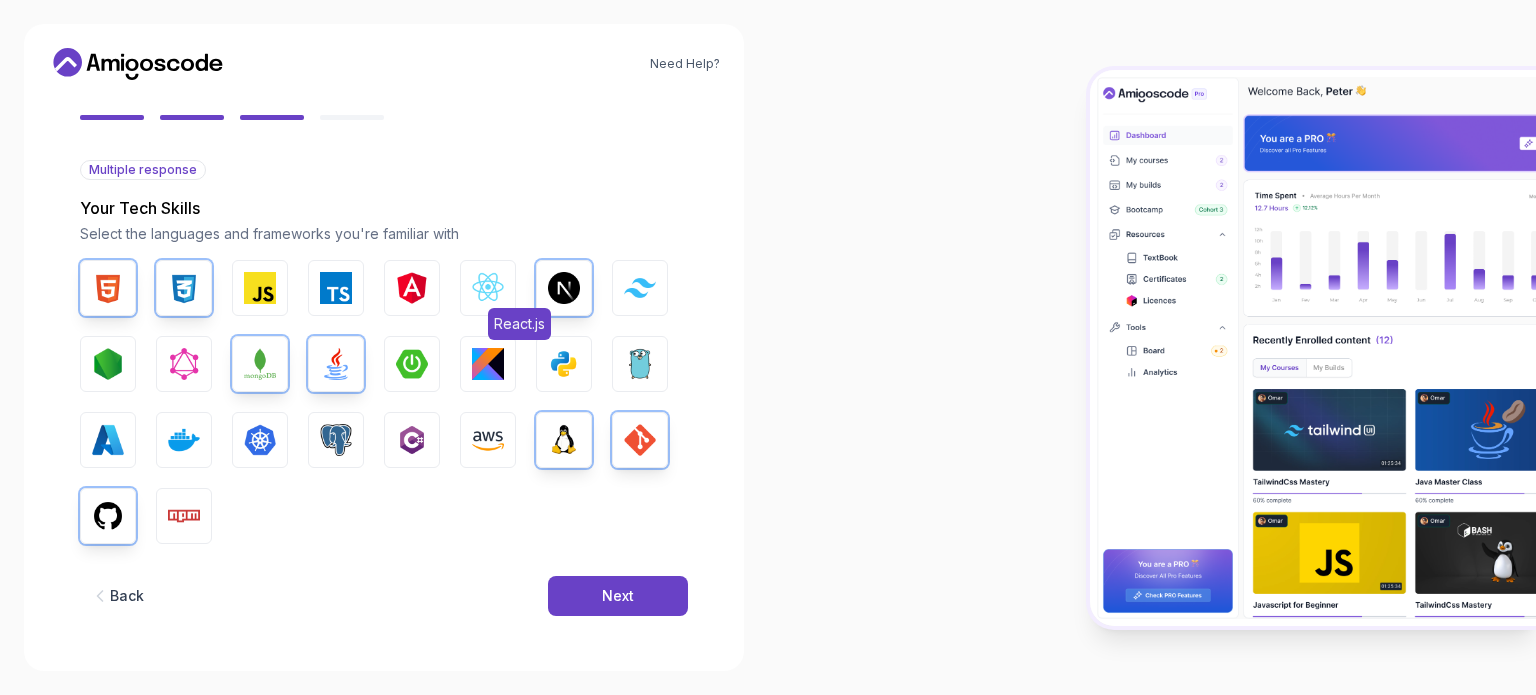click at bounding box center [488, 288] 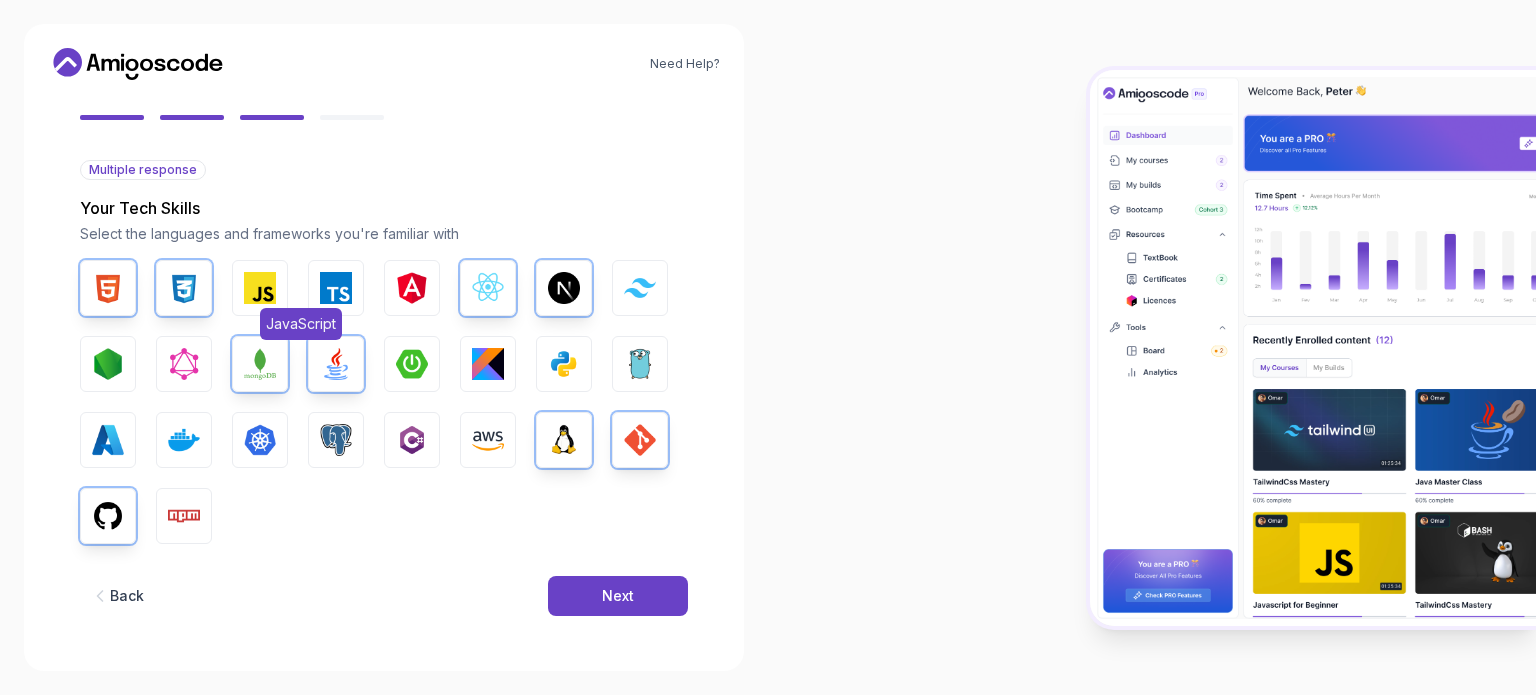 click at bounding box center (260, 288) 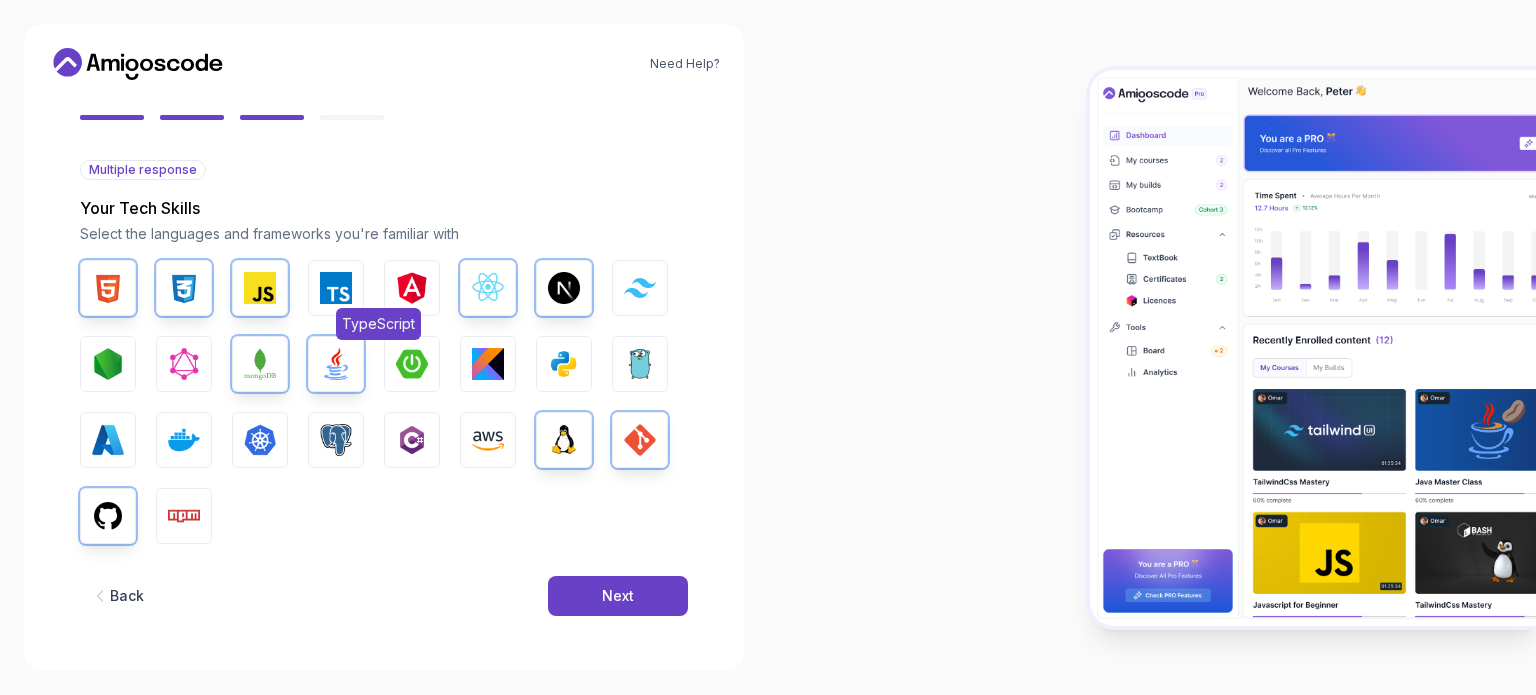 click at bounding box center [336, 288] 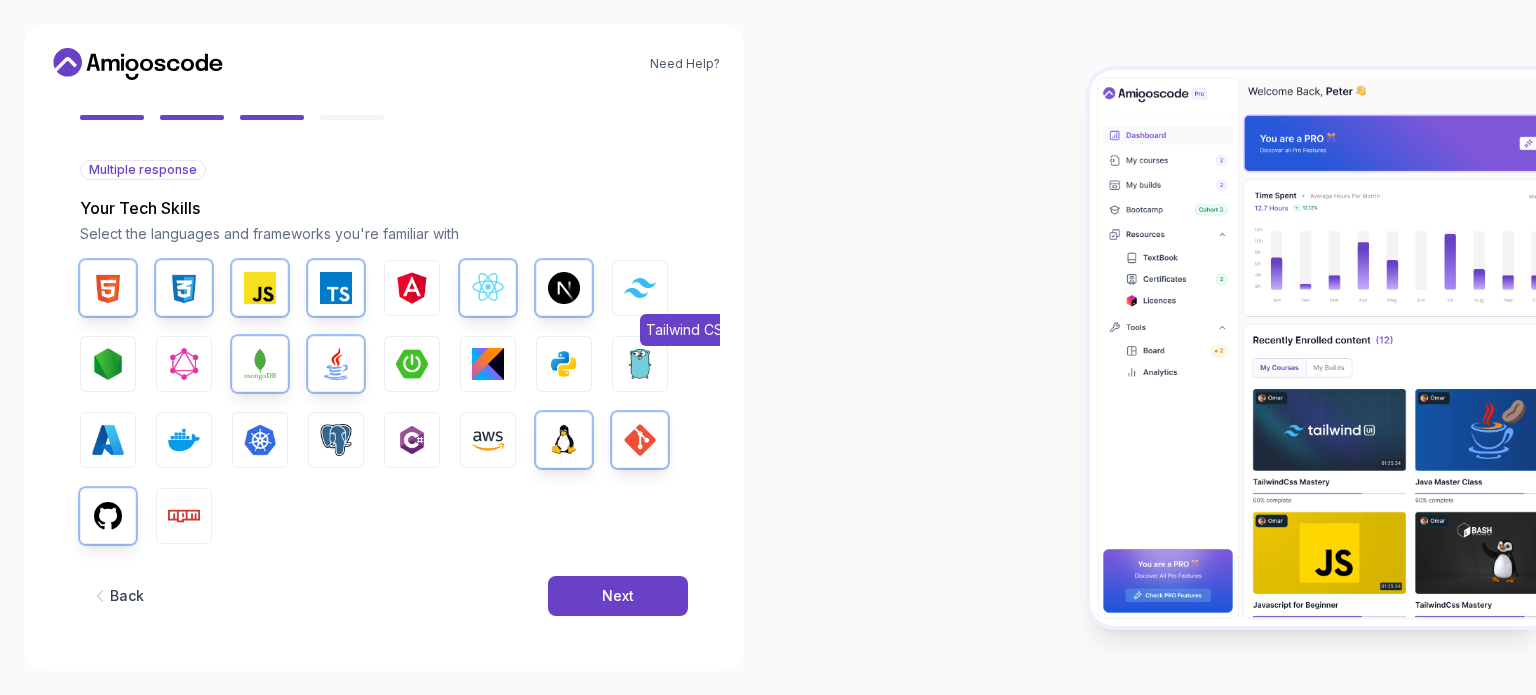 click at bounding box center [640, 287] 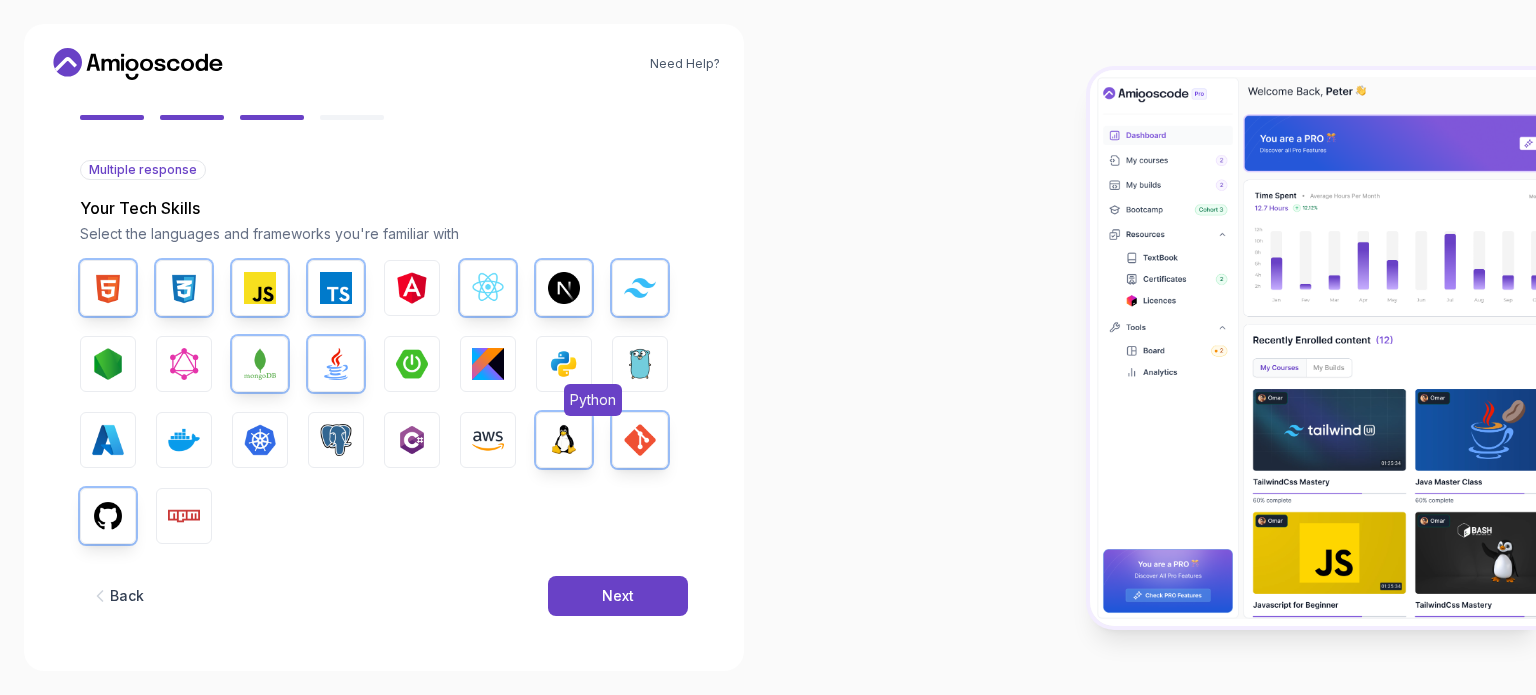 click at bounding box center (564, 364) 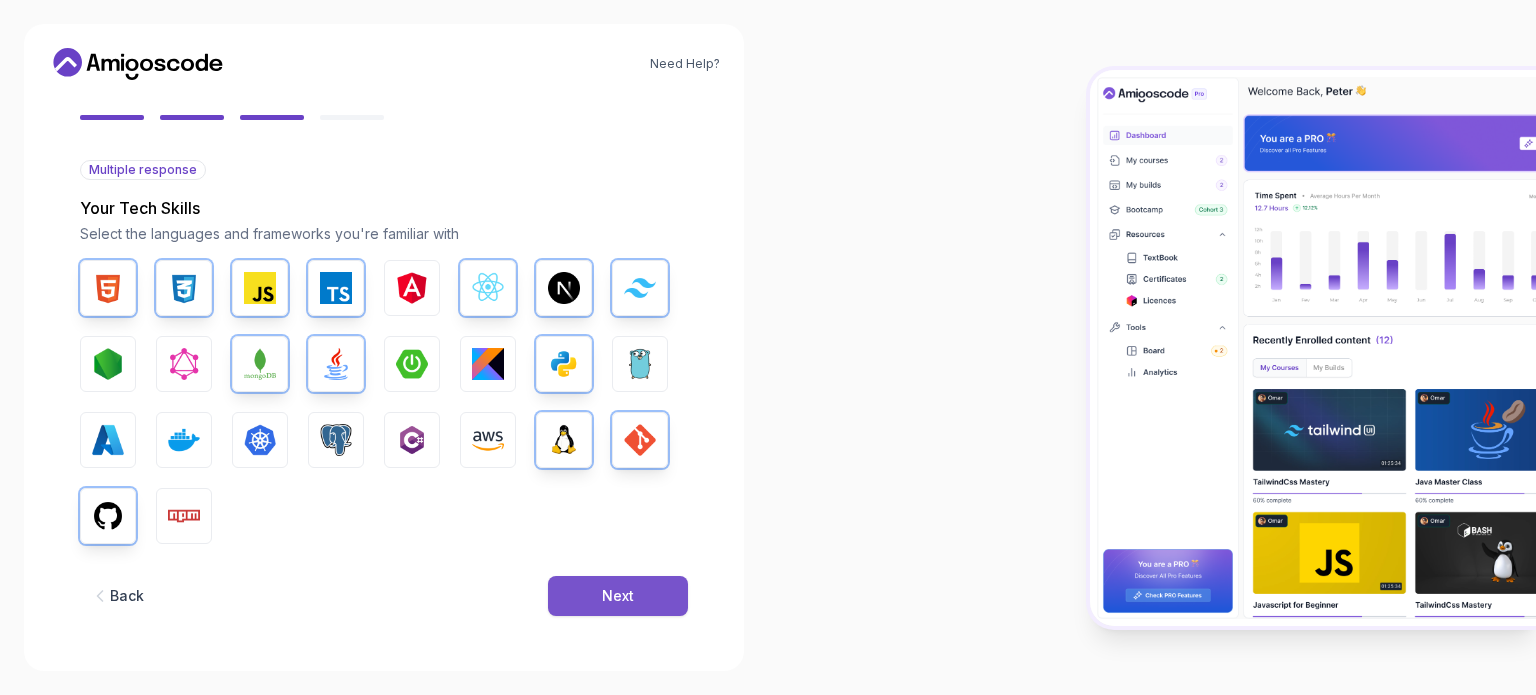 click on "Next" at bounding box center (618, 596) 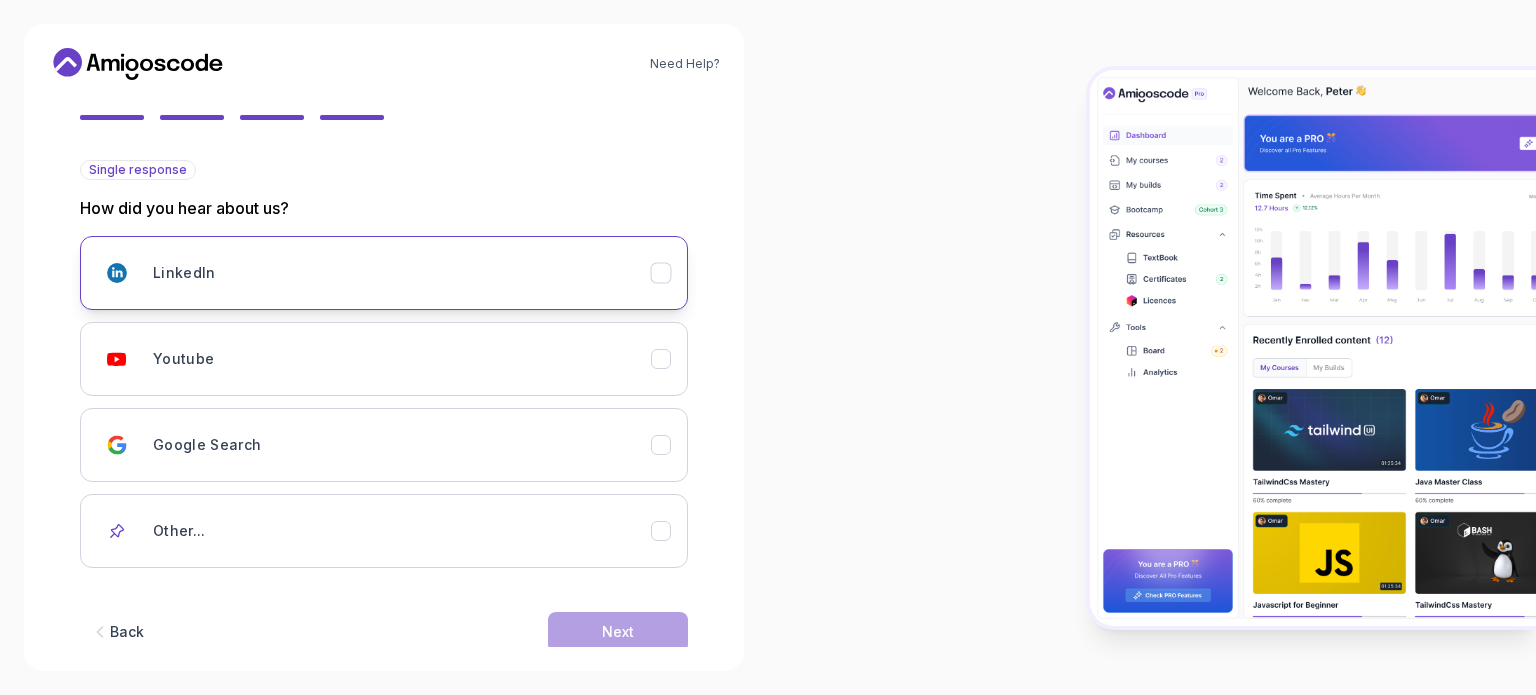 scroll, scrollTop: 212, scrollLeft: 0, axis: vertical 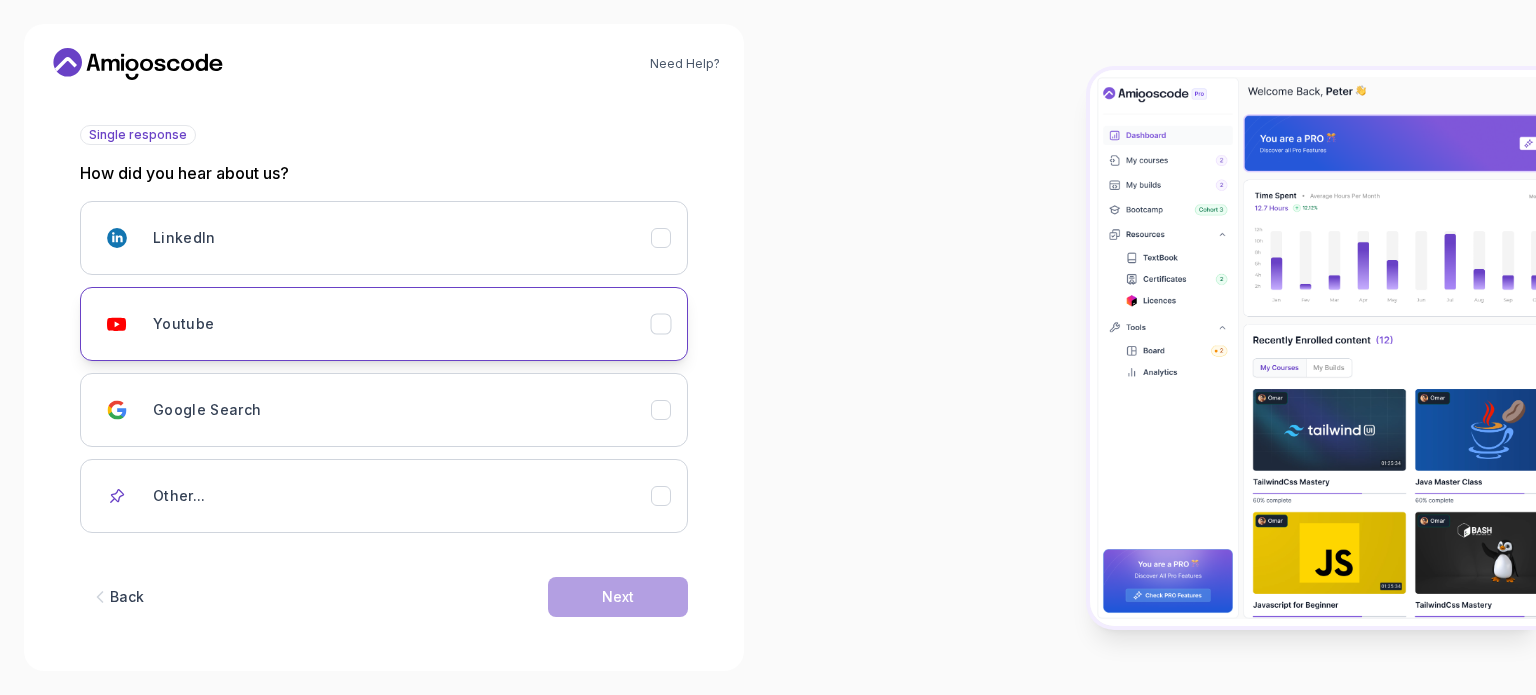 click on "Youtube" at bounding box center (402, 324) 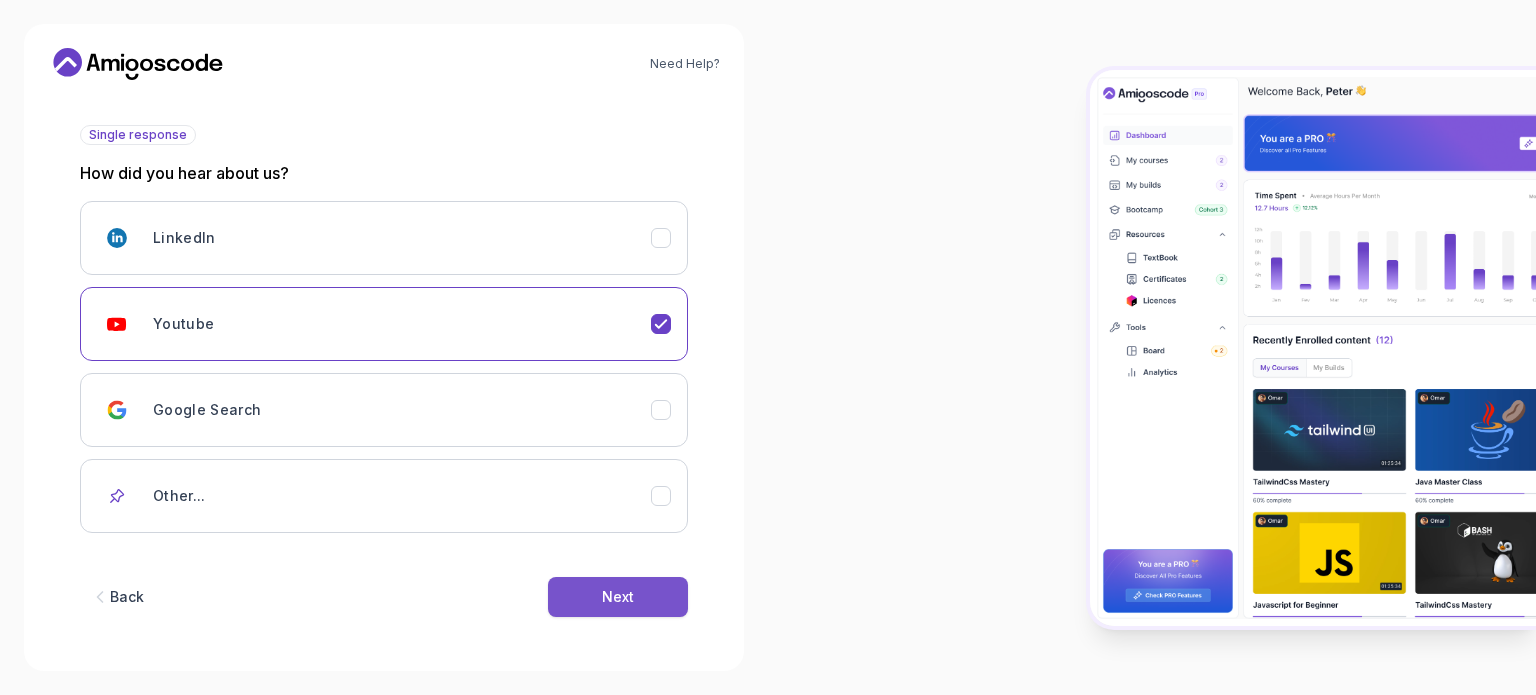 click on "Next" at bounding box center [618, 597] 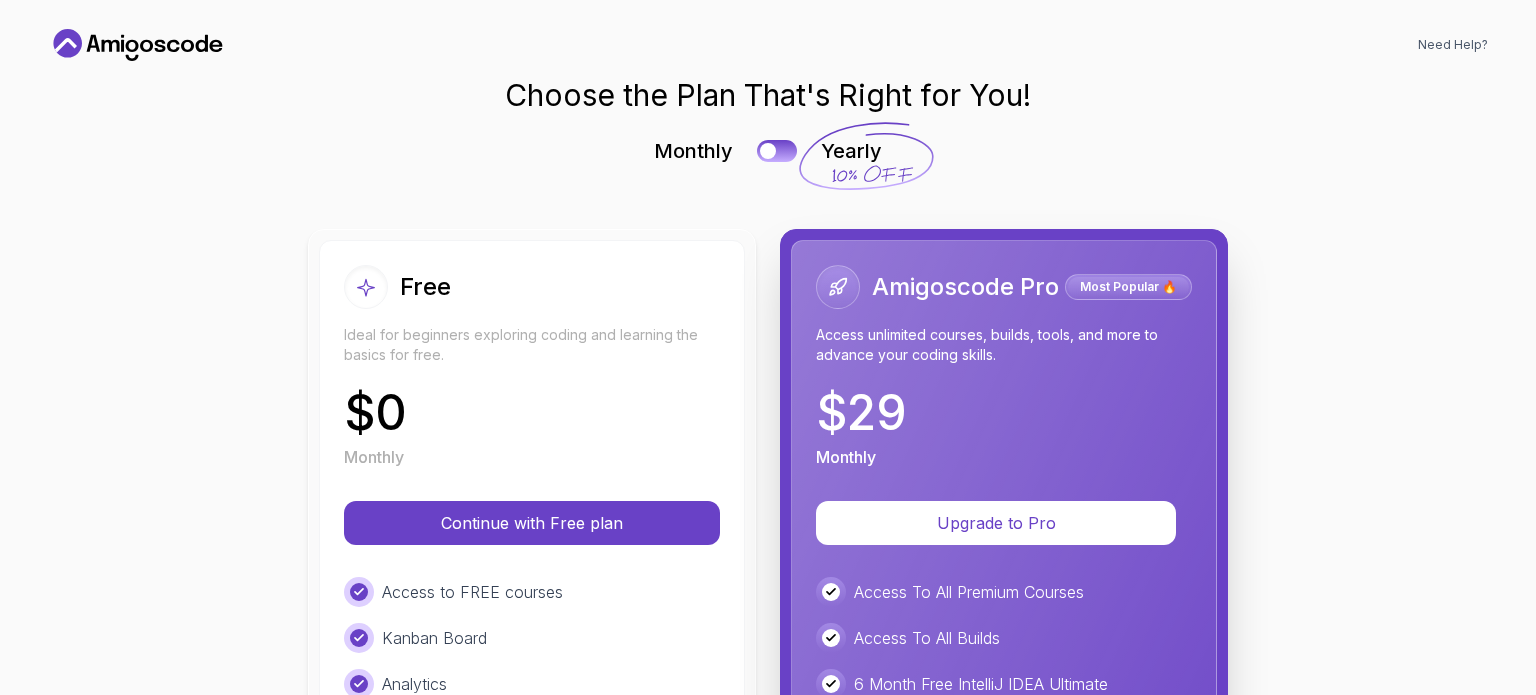 scroll, scrollTop: 0, scrollLeft: 0, axis: both 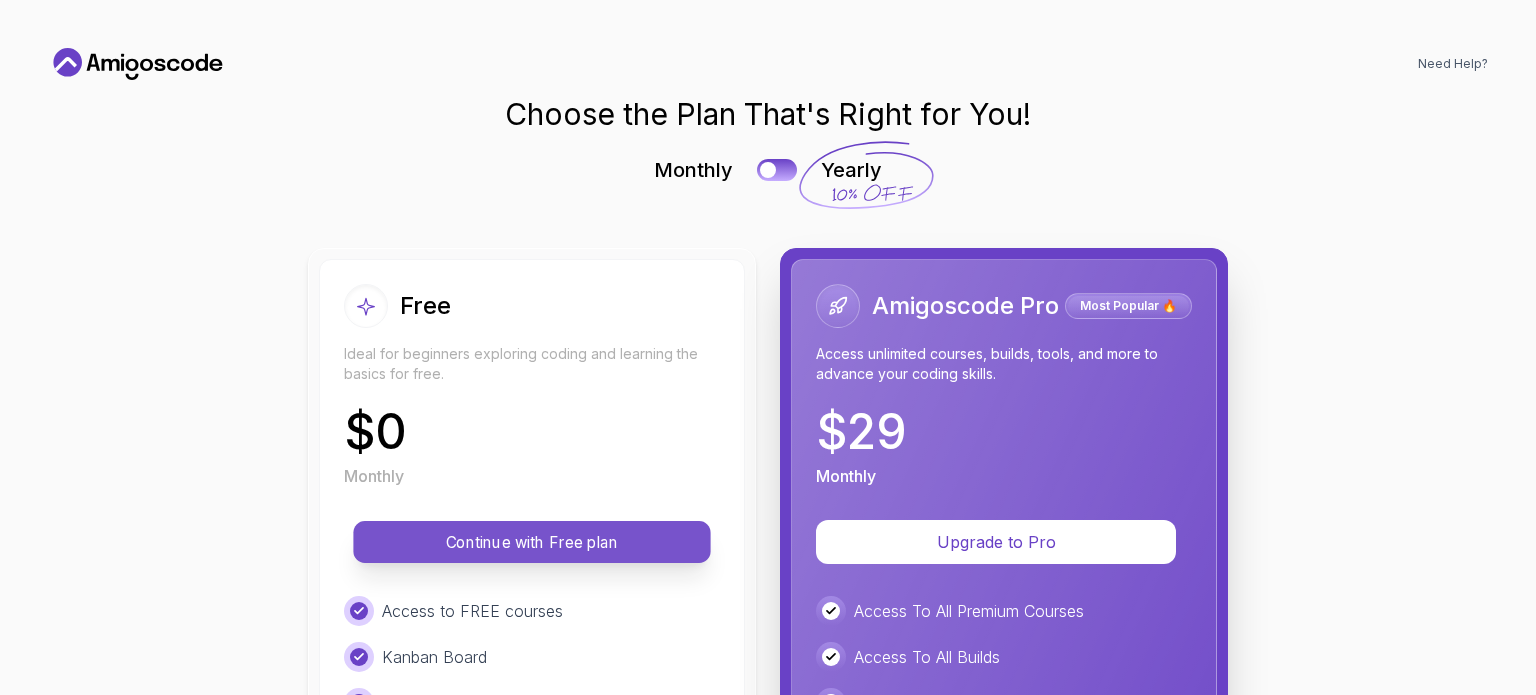 click on "Continue with Free plan" at bounding box center (532, 542) 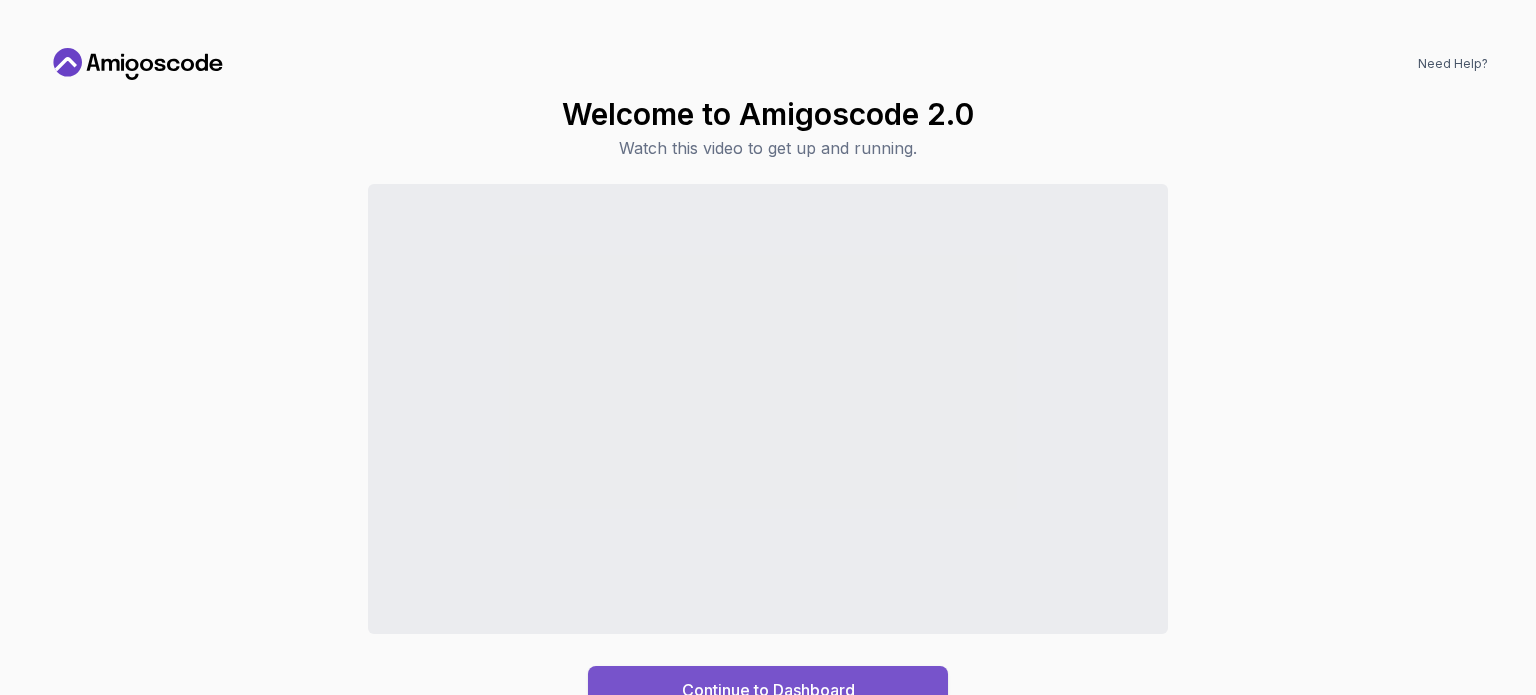 click on "Continue to Dashboard" at bounding box center (768, 690) 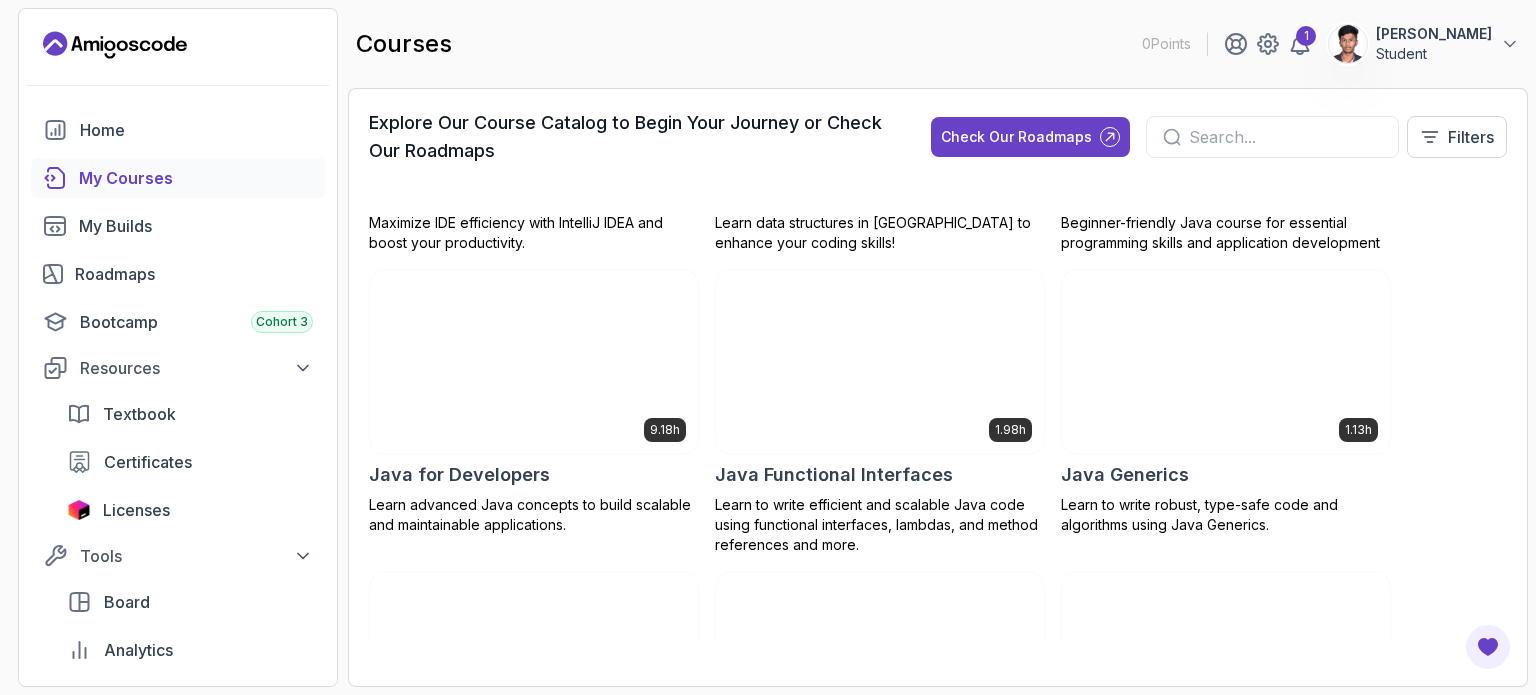 scroll, scrollTop: 1448, scrollLeft: 0, axis: vertical 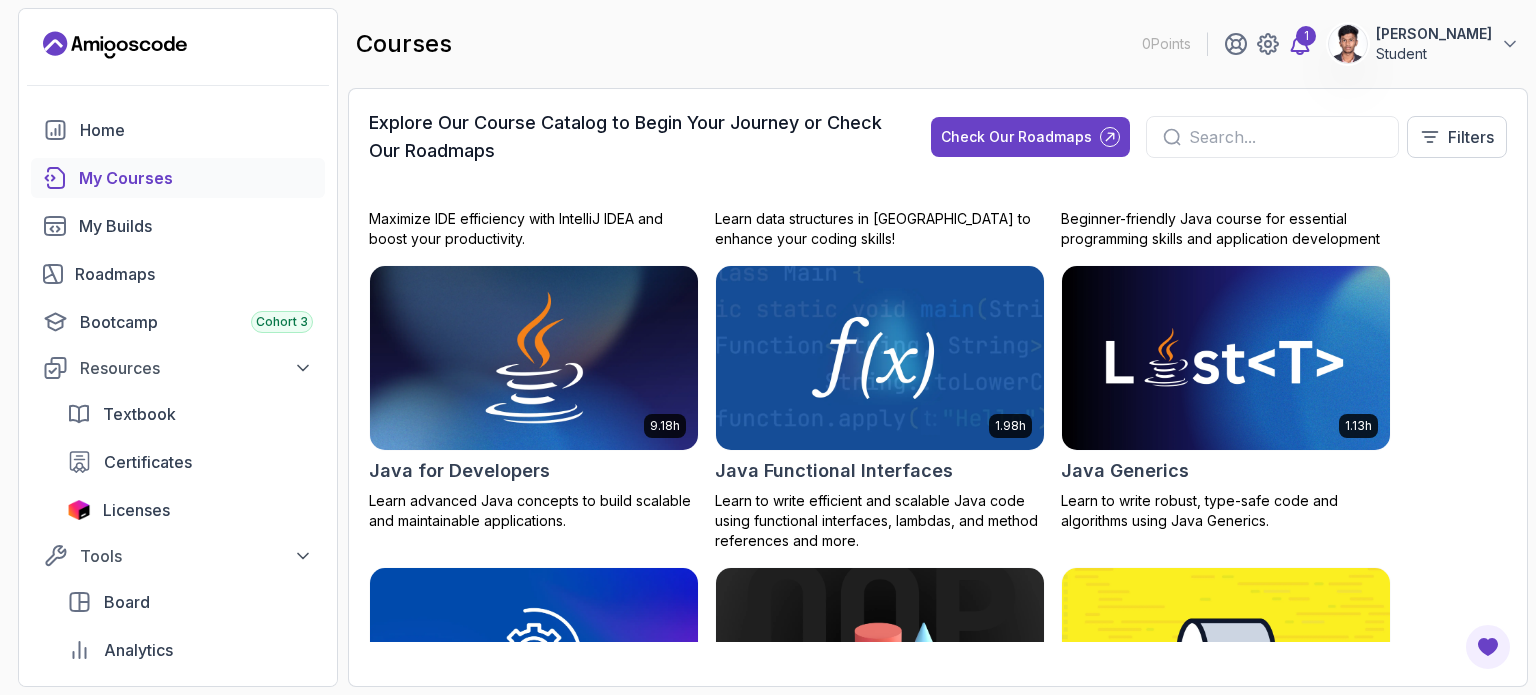 click on "1" at bounding box center [1306, 36] 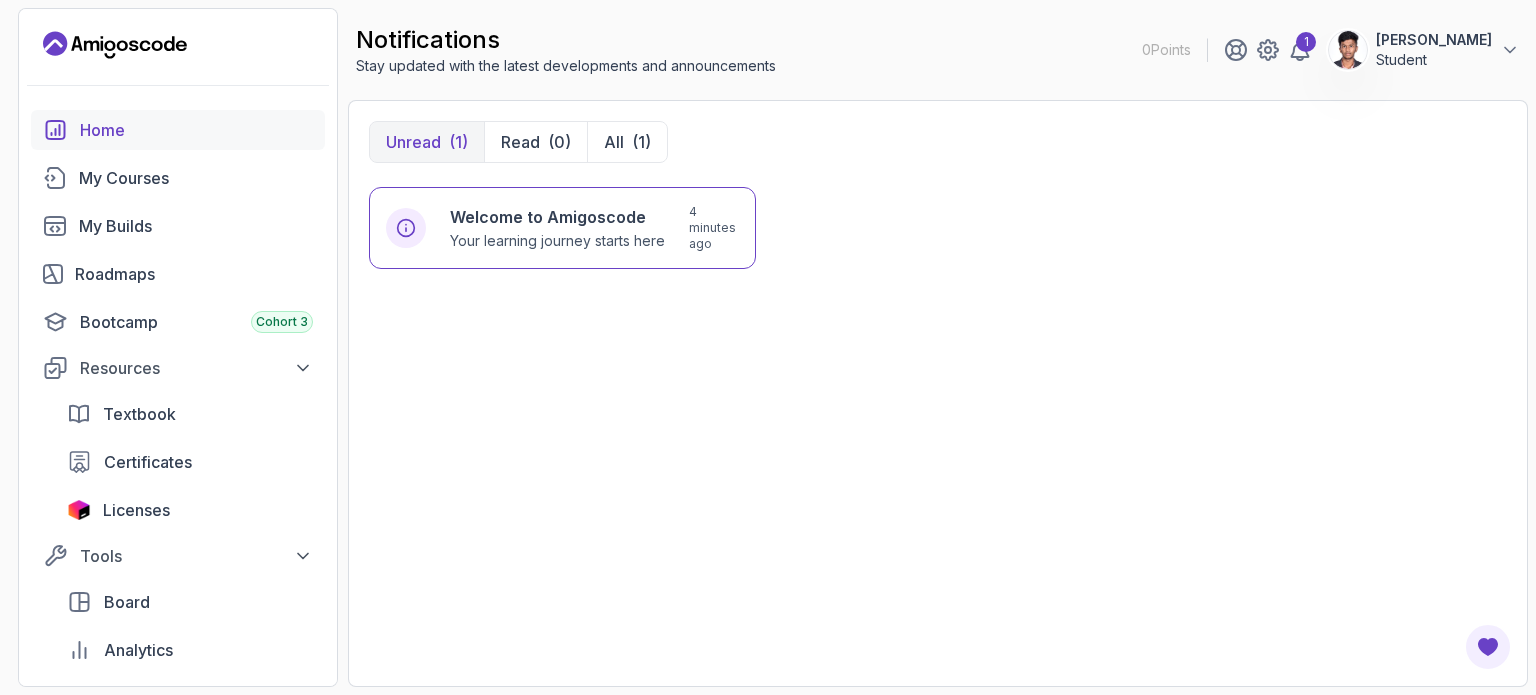 click on "Home" at bounding box center [196, 130] 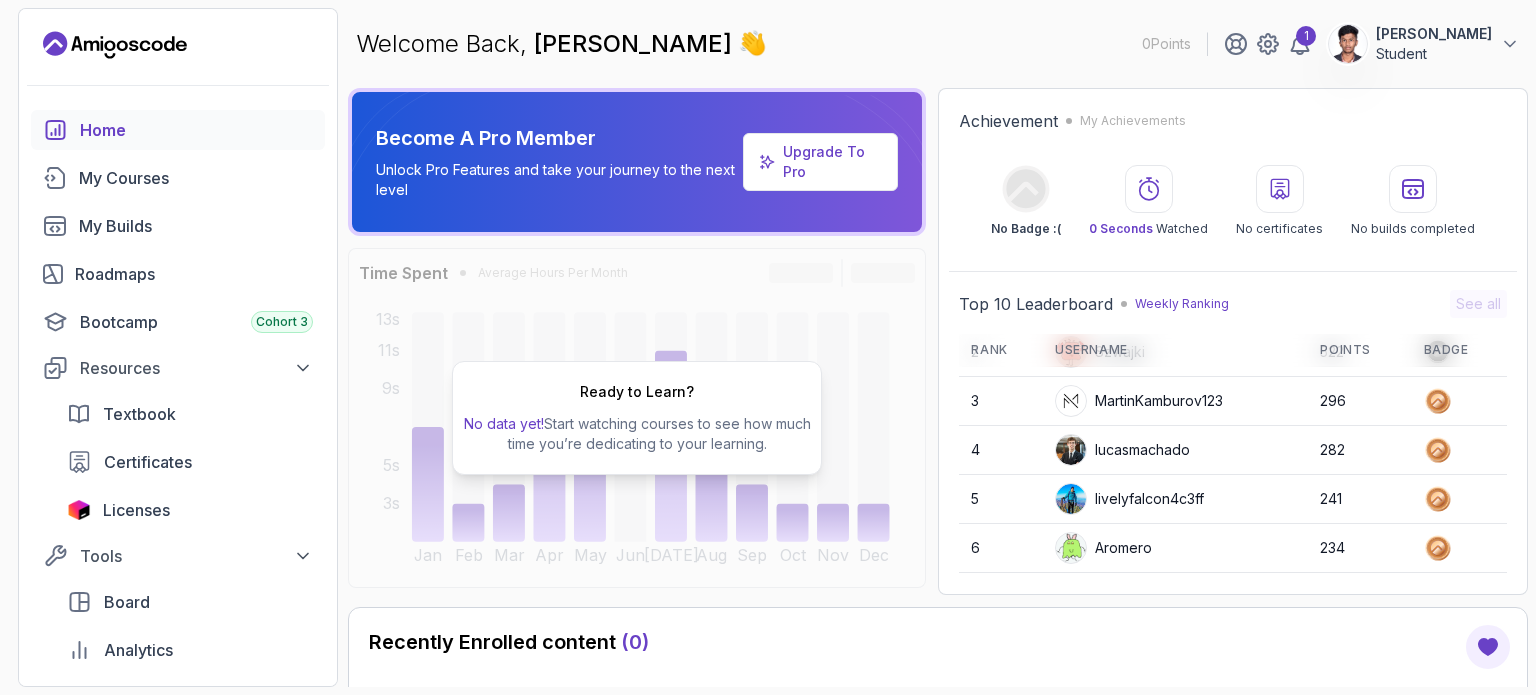 scroll, scrollTop: 0, scrollLeft: 0, axis: both 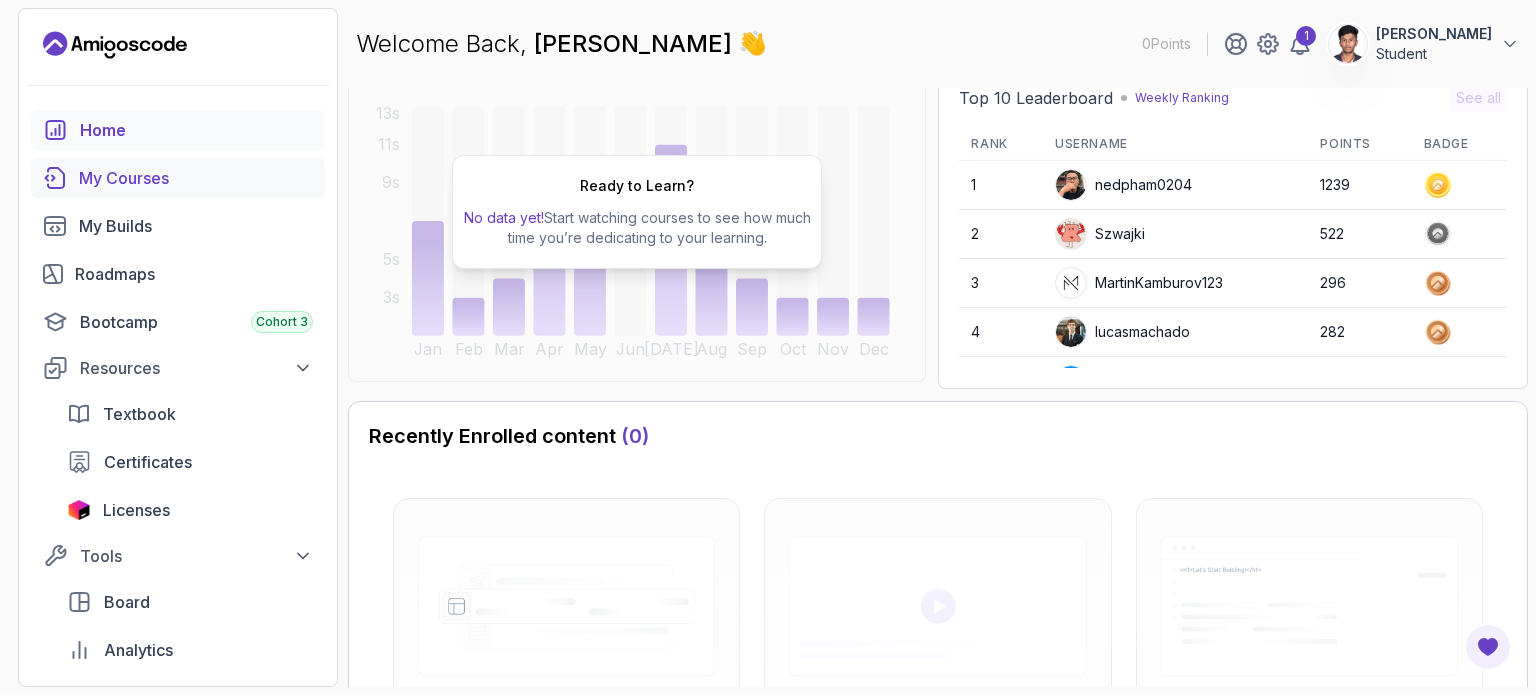 click on "My Courses" at bounding box center [196, 178] 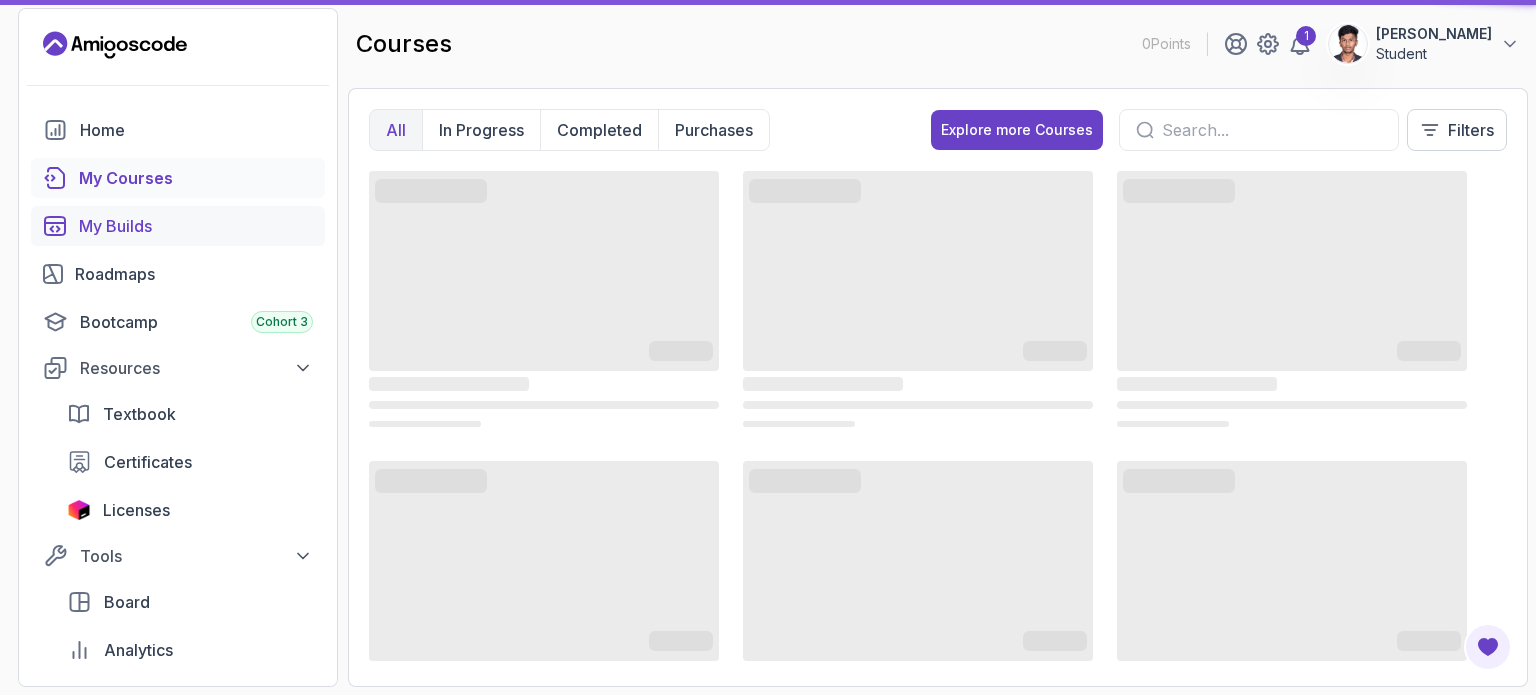 scroll, scrollTop: 0, scrollLeft: 0, axis: both 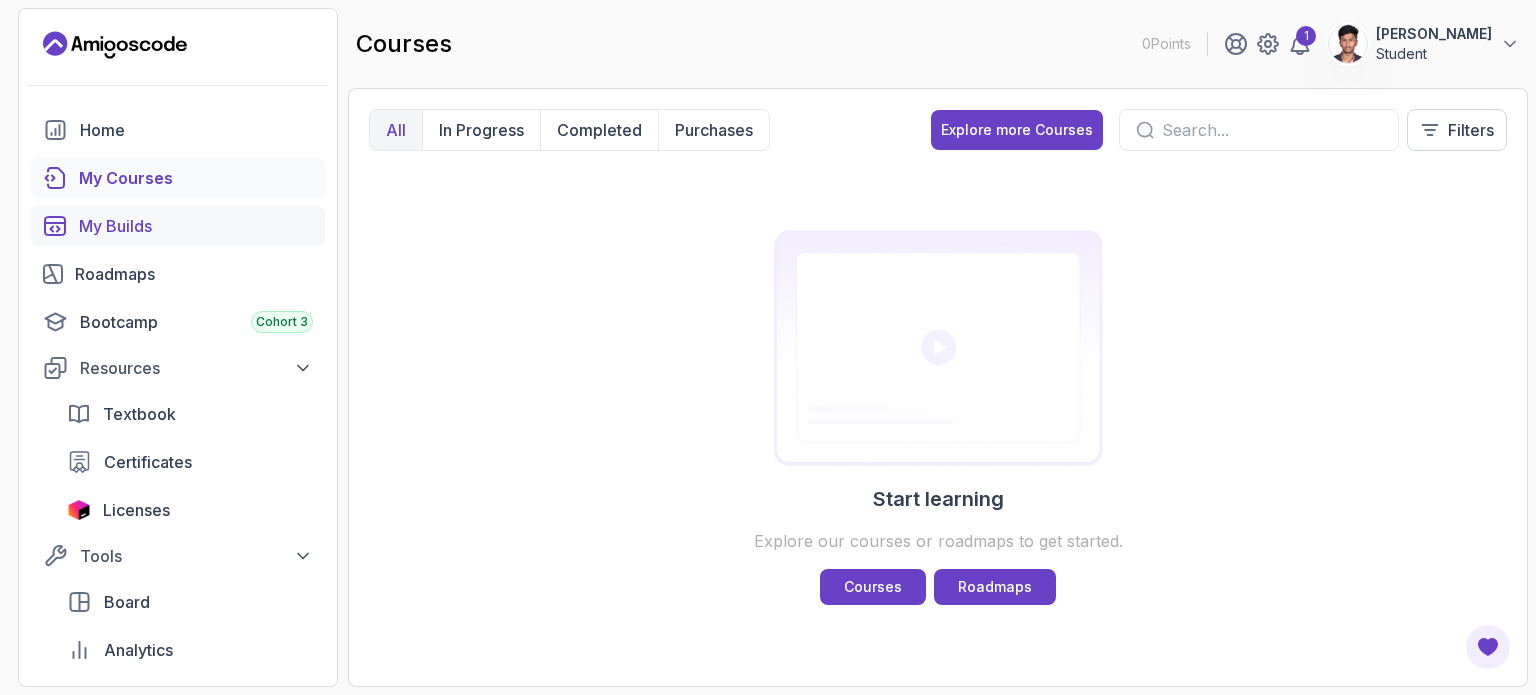 click on "My Builds" at bounding box center (196, 226) 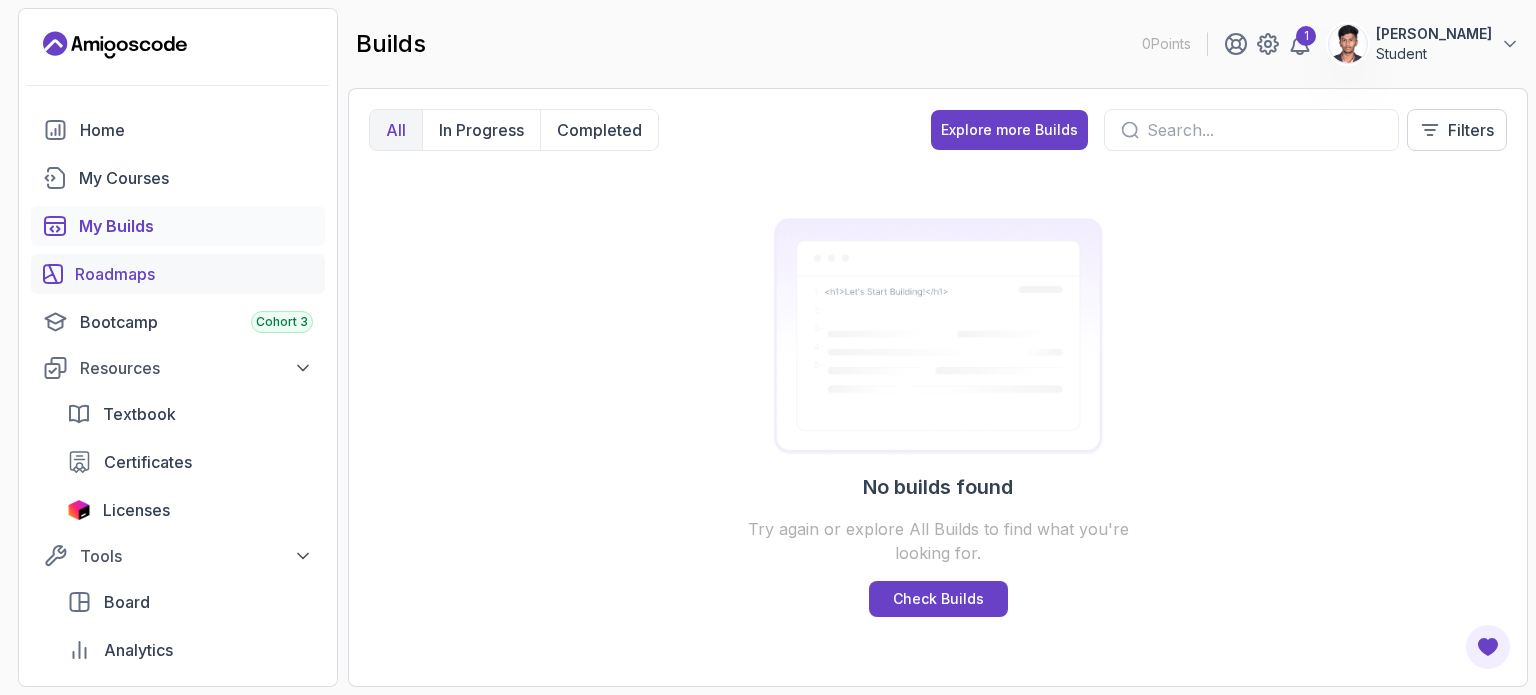 click on "Roadmaps" at bounding box center (194, 274) 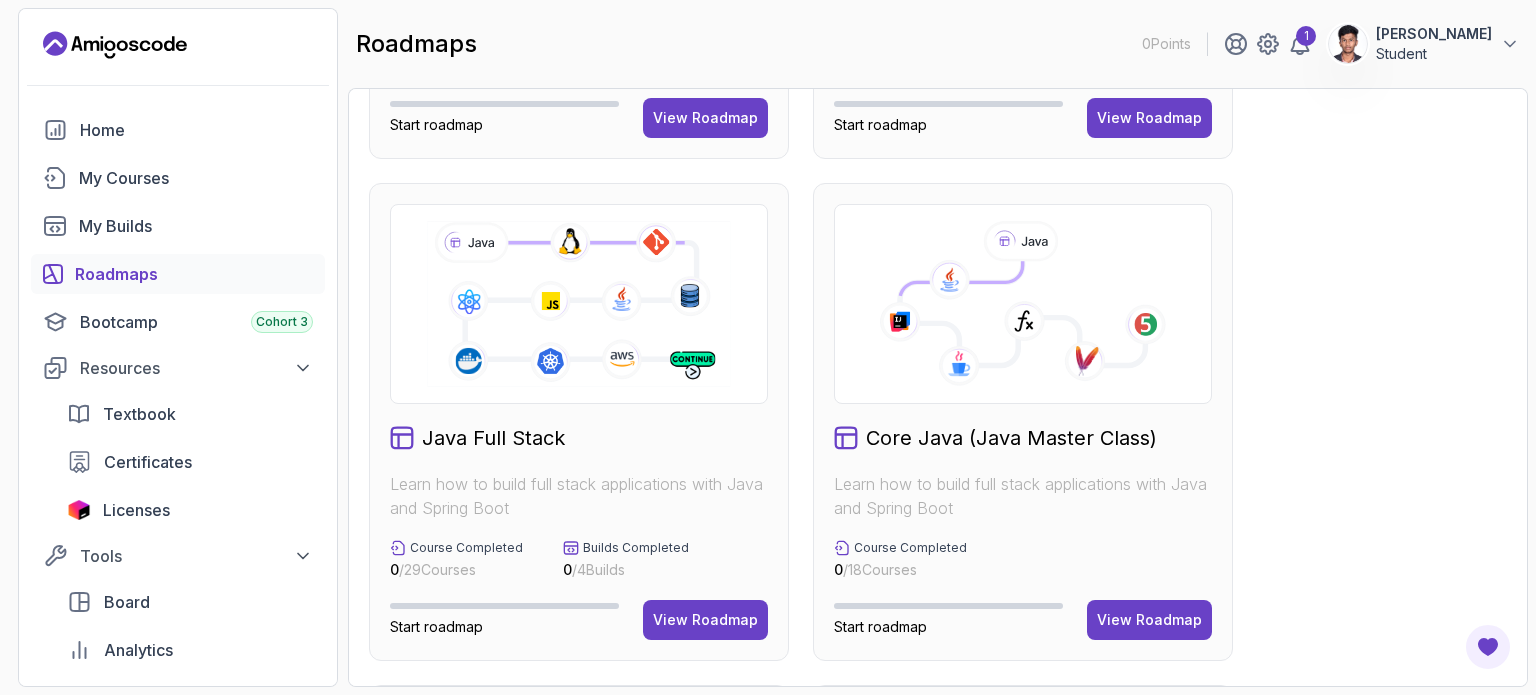 scroll, scrollTop: 386, scrollLeft: 0, axis: vertical 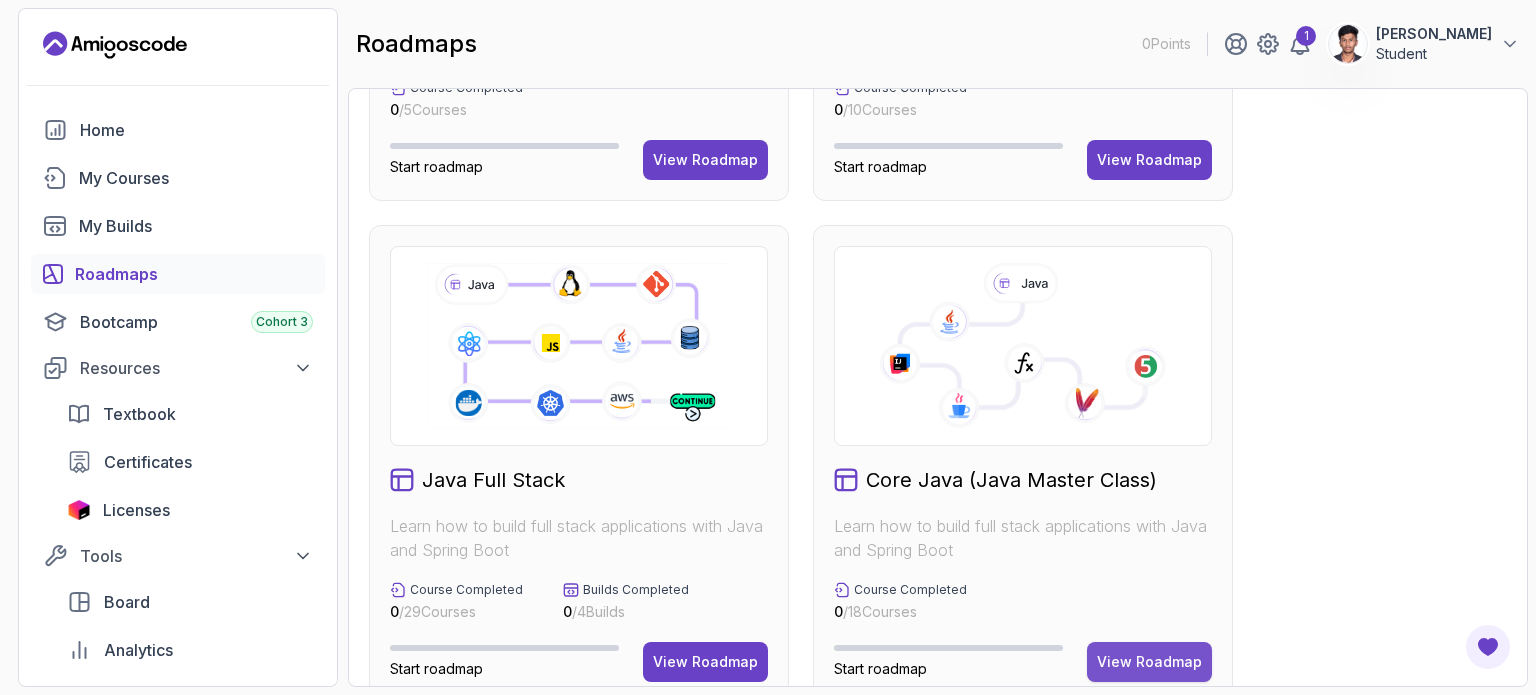 click on "View Roadmap" at bounding box center (1149, 662) 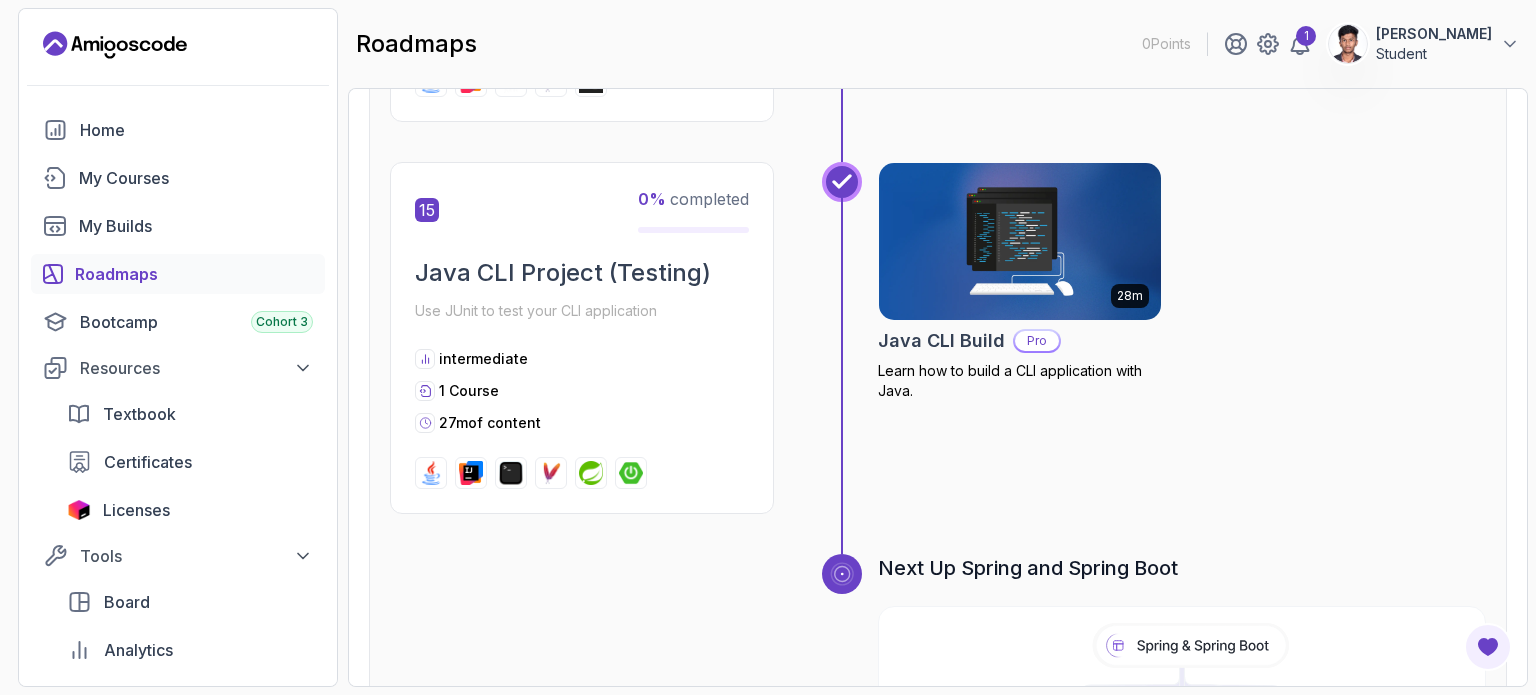 scroll, scrollTop: 6516, scrollLeft: 0, axis: vertical 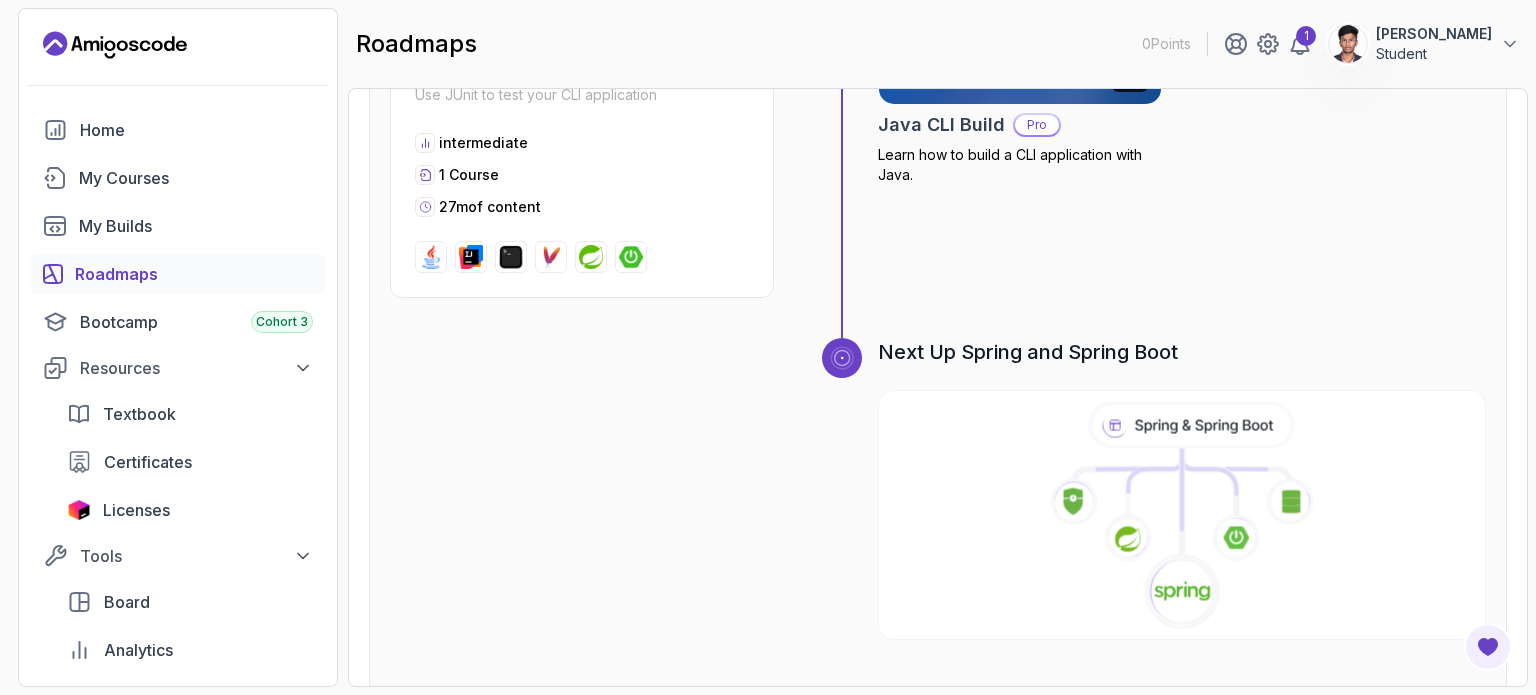 click 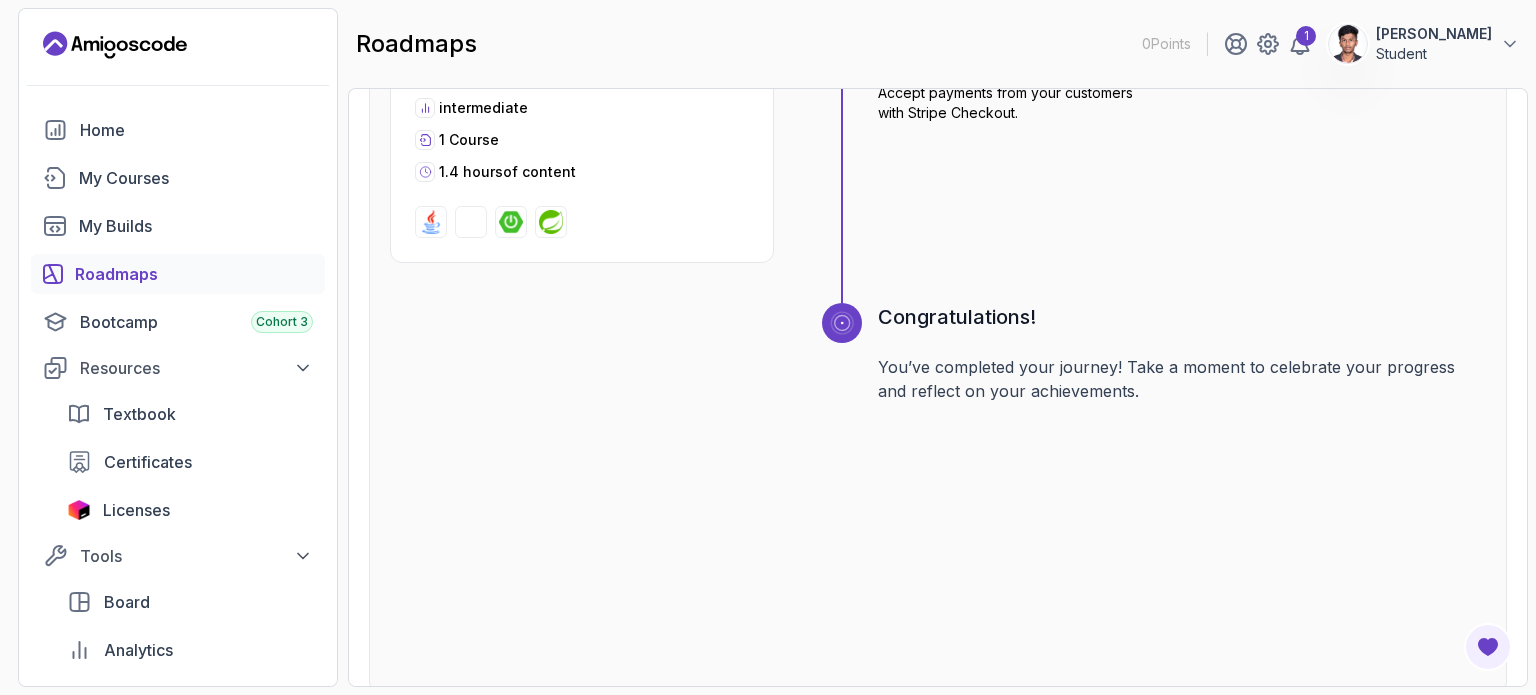 scroll, scrollTop: 3674, scrollLeft: 0, axis: vertical 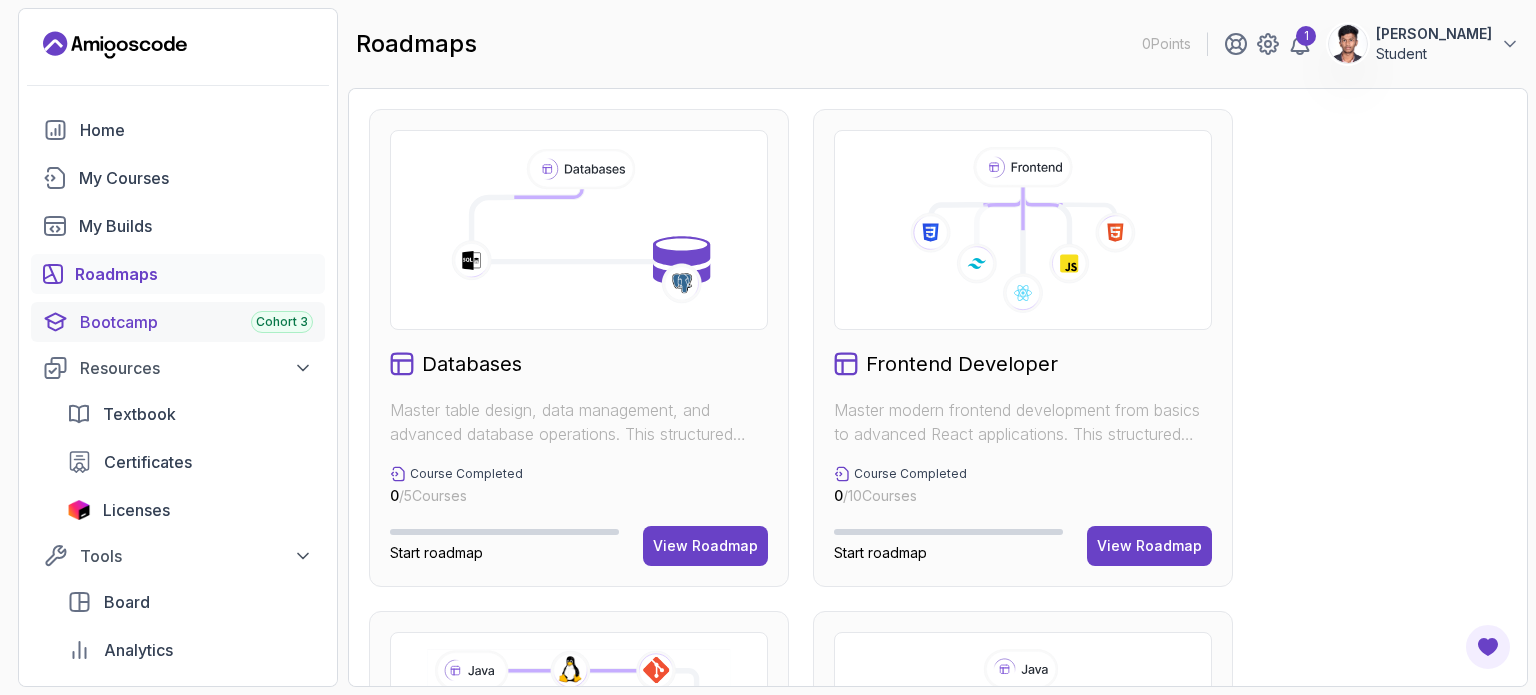 click on "Bootcamp Cohort 3" at bounding box center [178, 322] 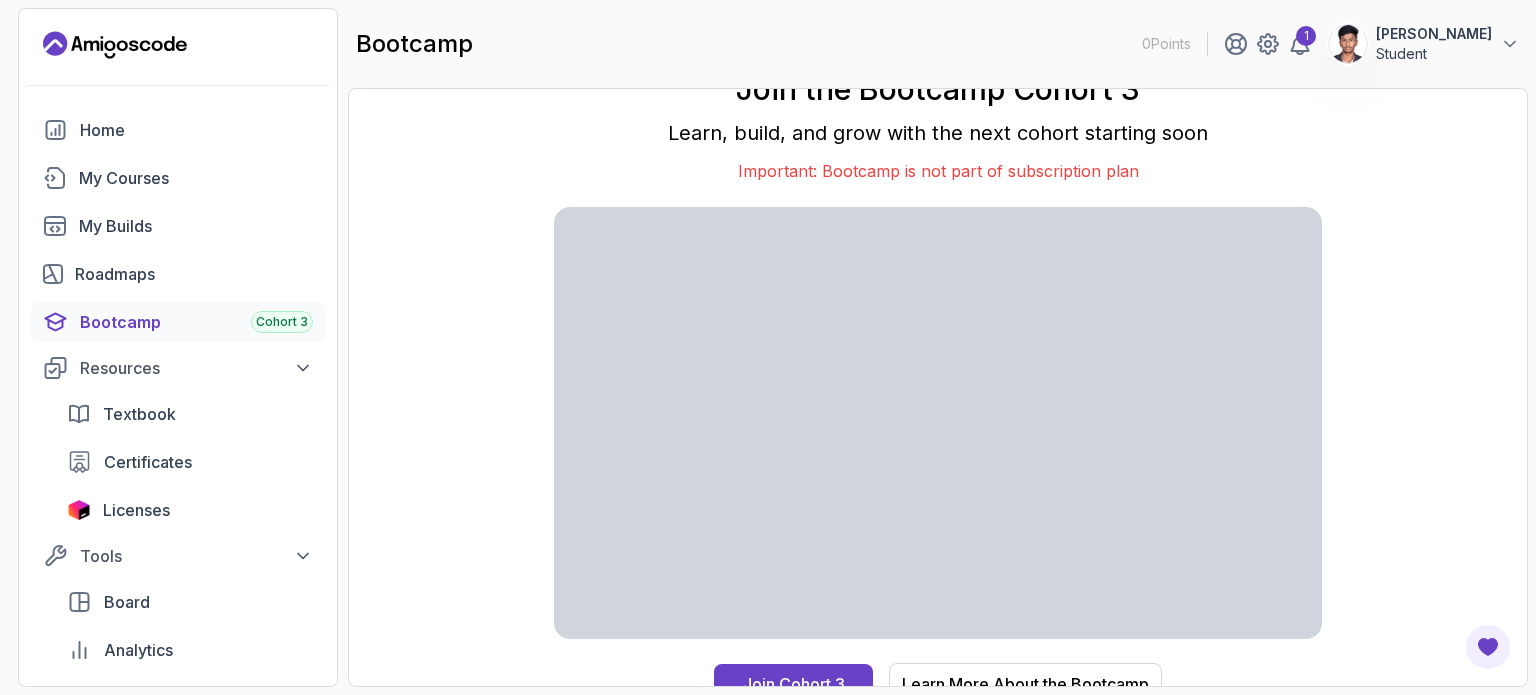scroll, scrollTop: 18, scrollLeft: 0, axis: vertical 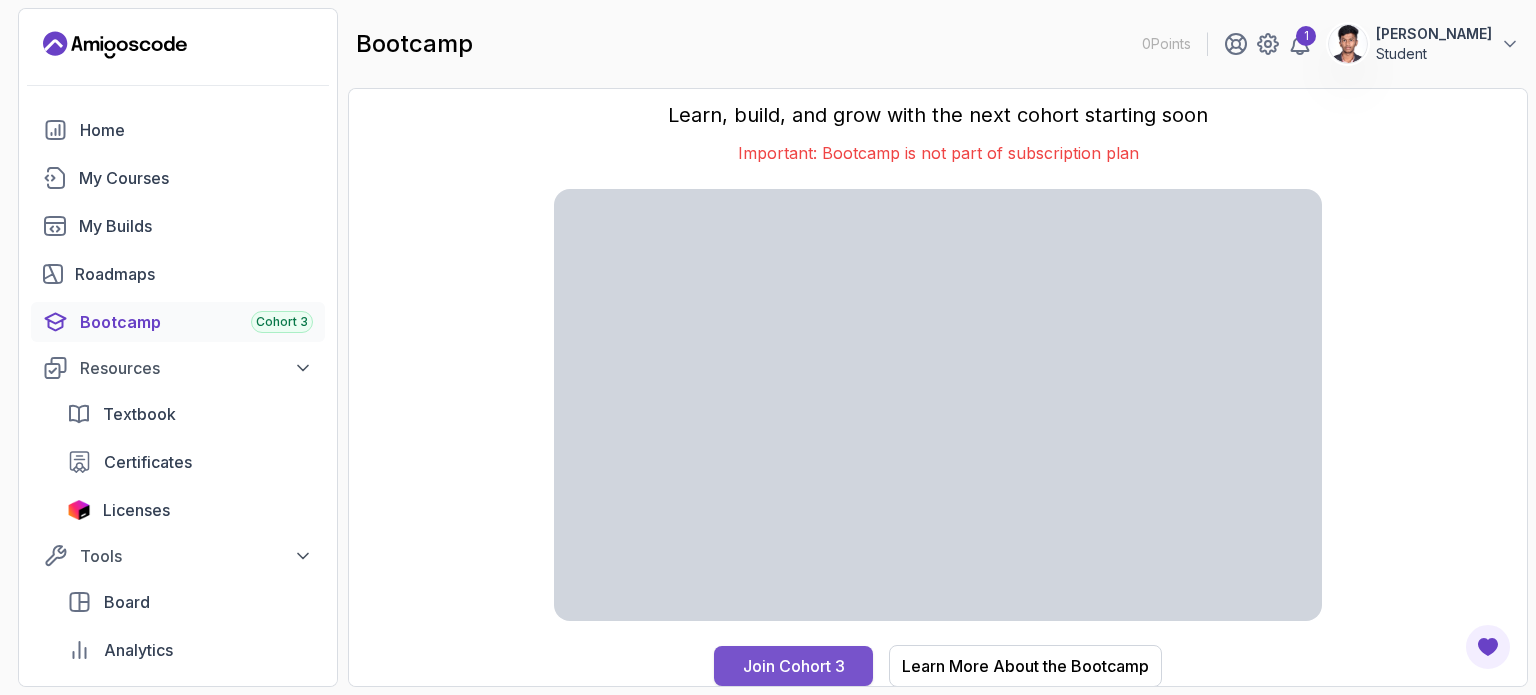 click on "Join Cohort 3" at bounding box center [794, 666] 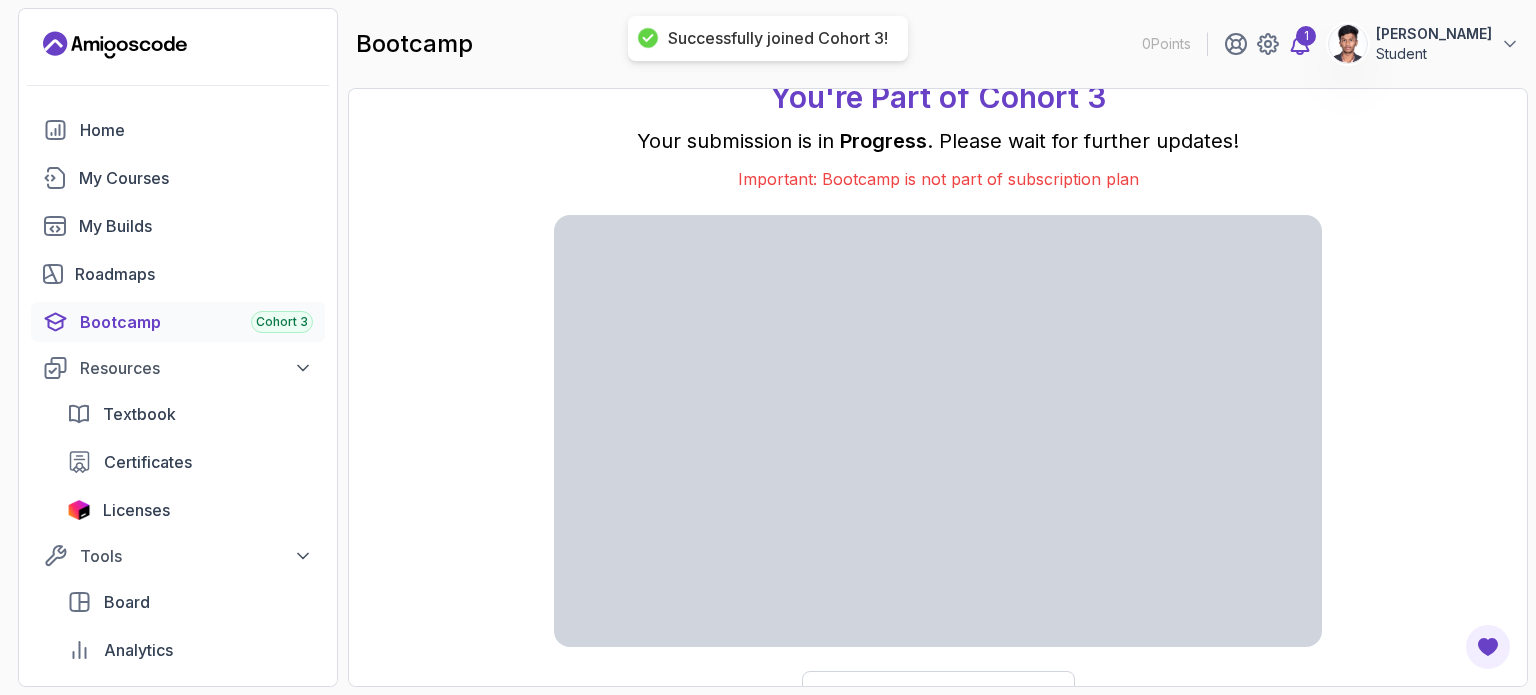 click on "1" at bounding box center (1306, 36) 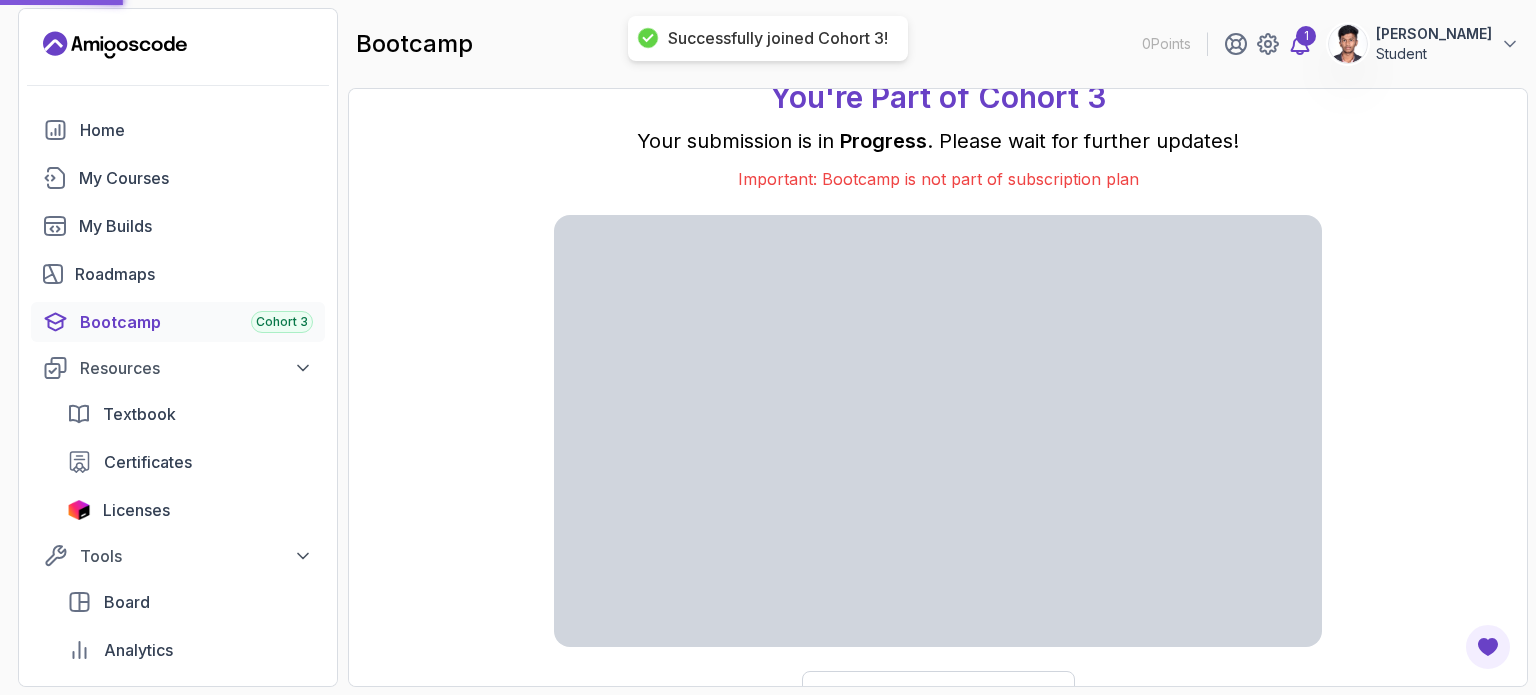 scroll, scrollTop: 0, scrollLeft: 0, axis: both 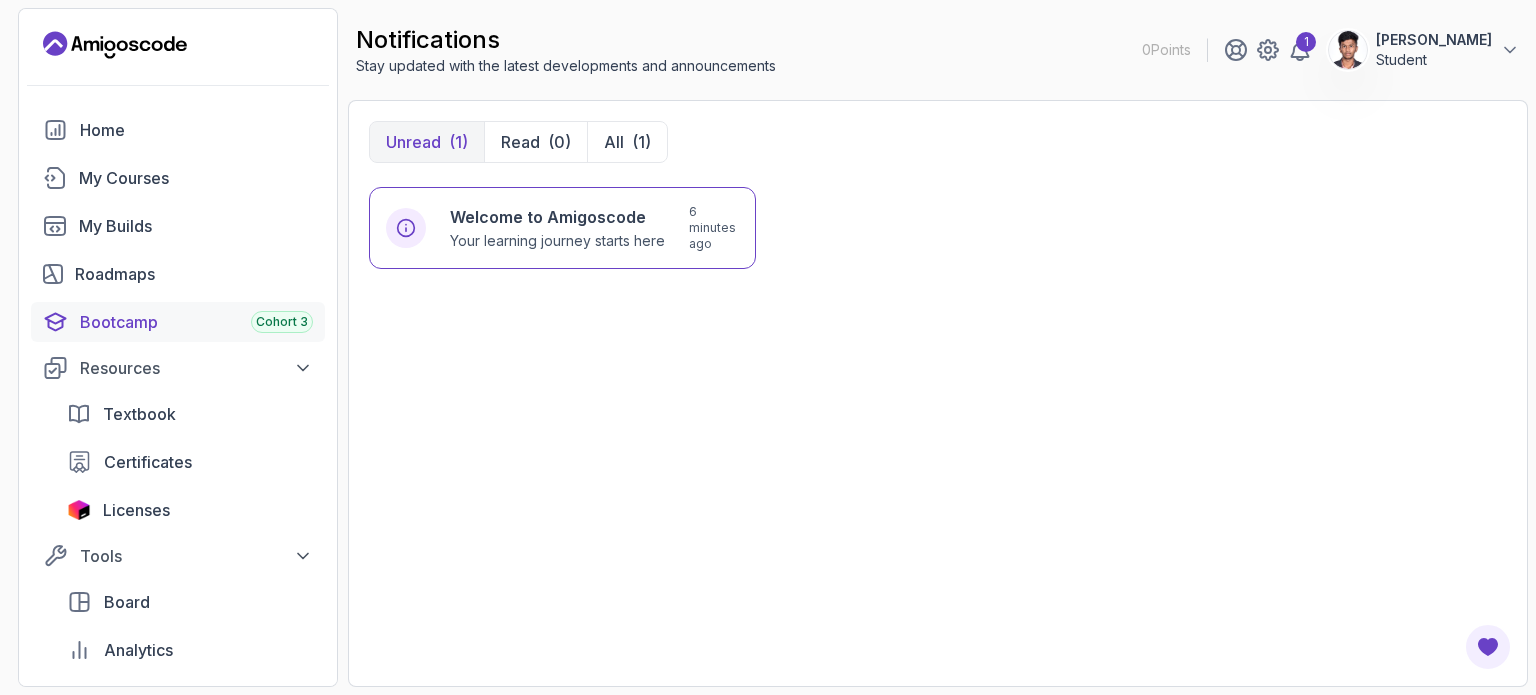 click on "Bootcamp Cohort 3" at bounding box center (196, 322) 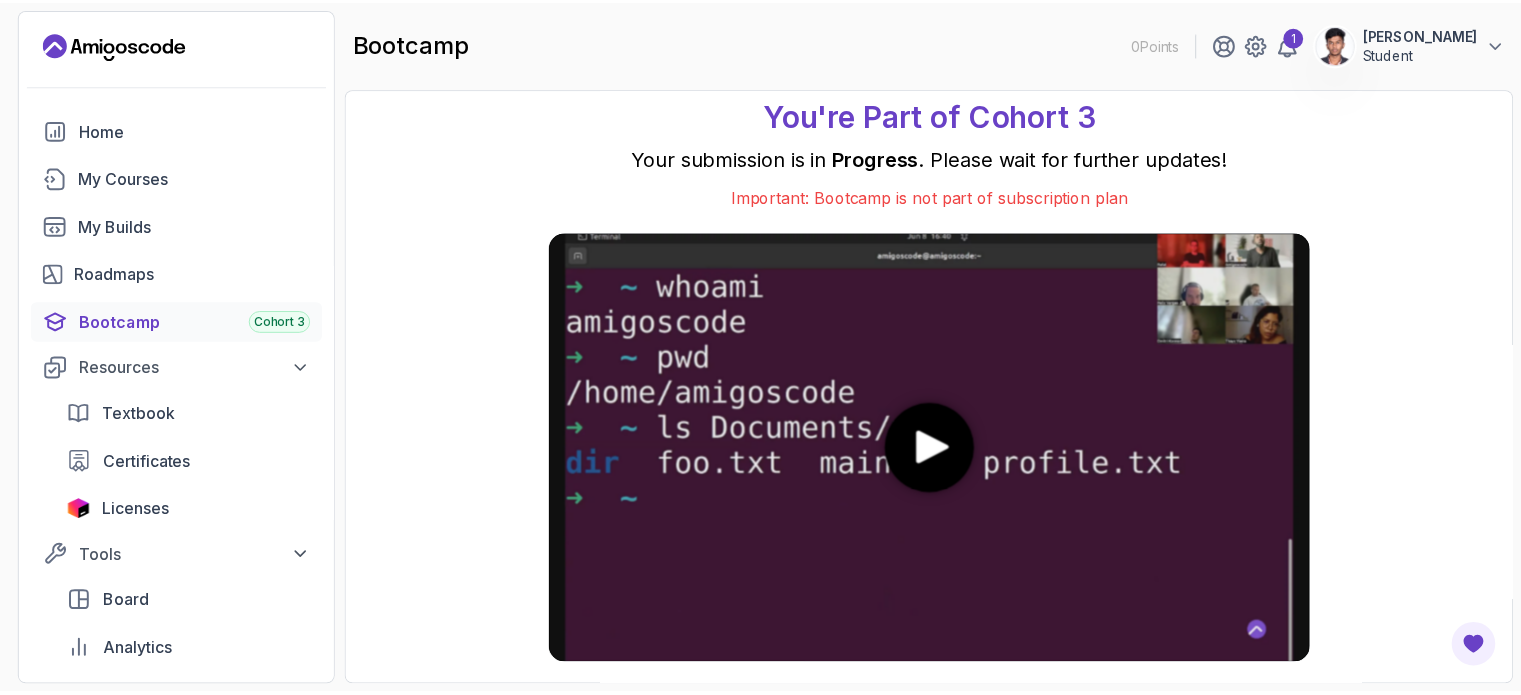 scroll, scrollTop: 44, scrollLeft: 0, axis: vertical 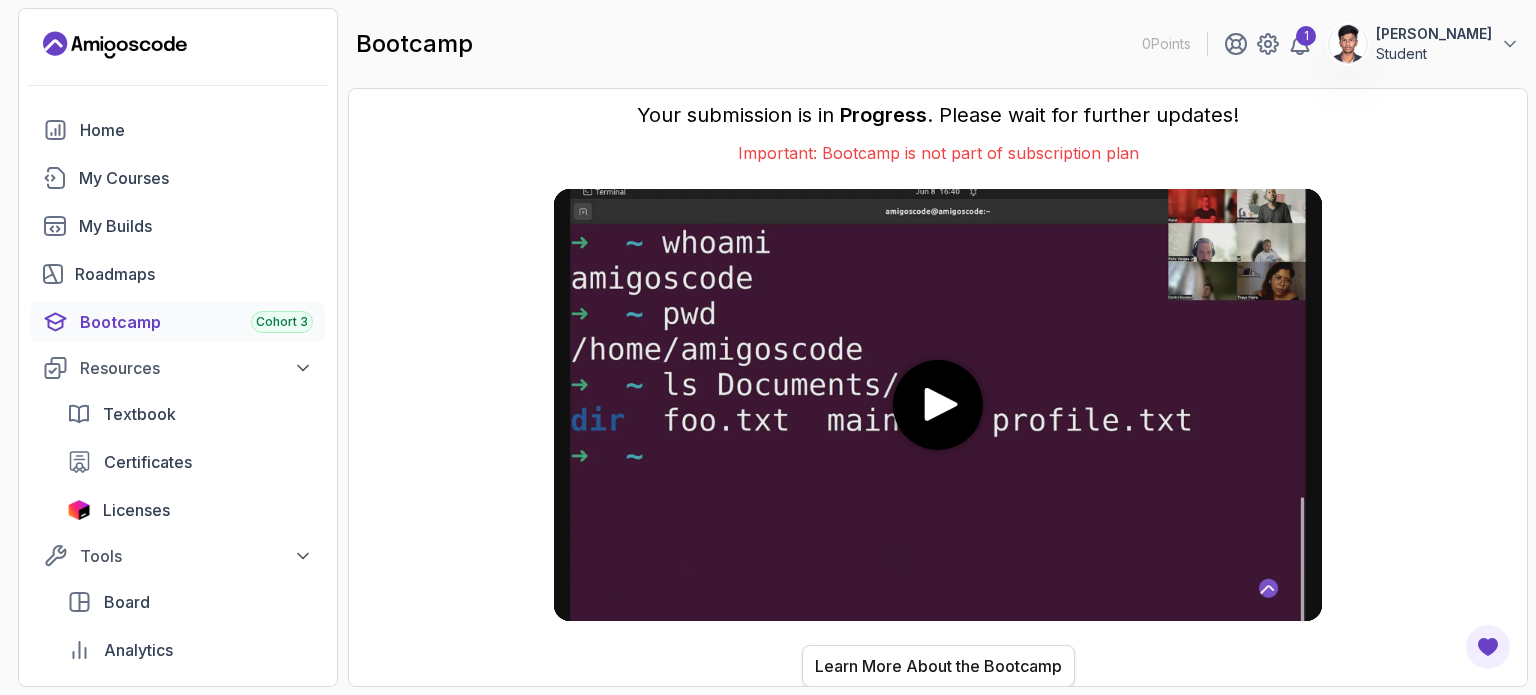 click on "Learn More About the Bootcamp" at bounding box center (938, 666) 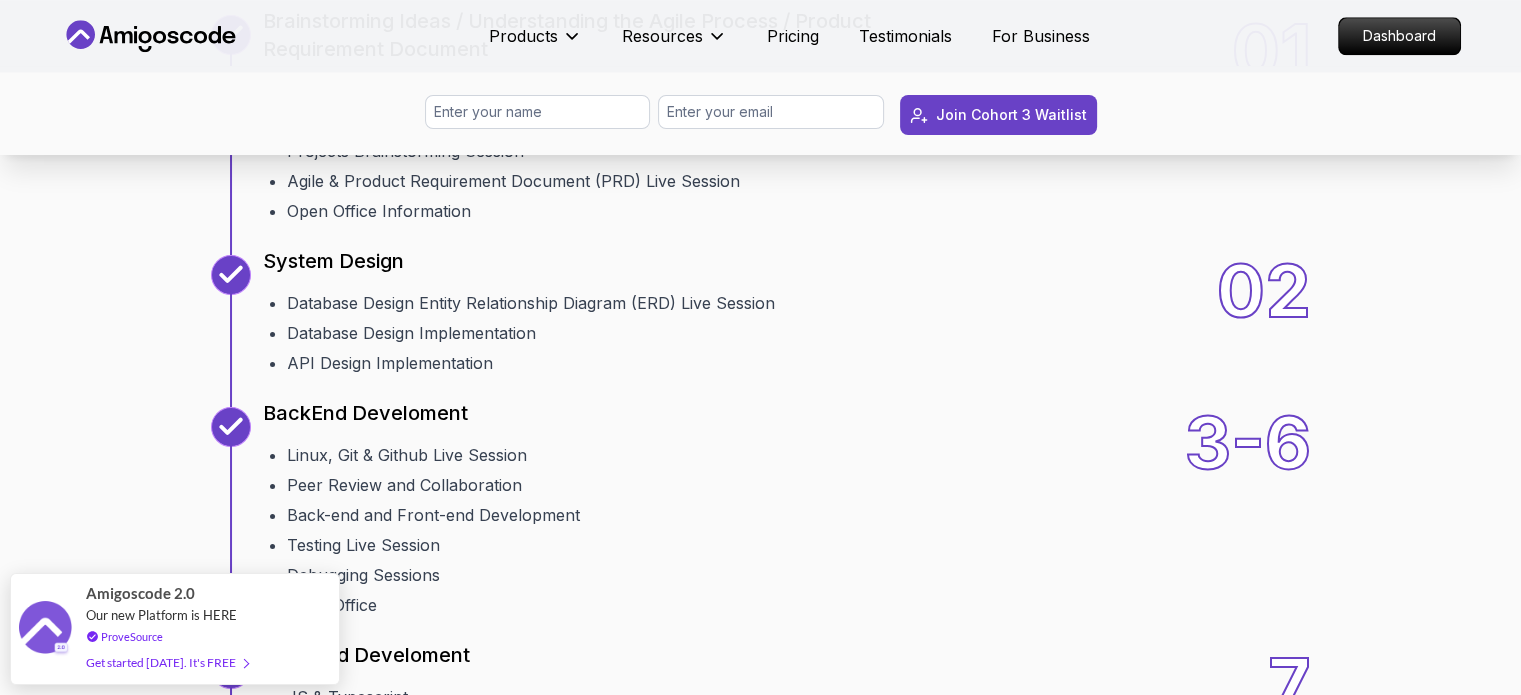 scroll, scrollTop: 2395, scrollLeft: 0, axis: vertical 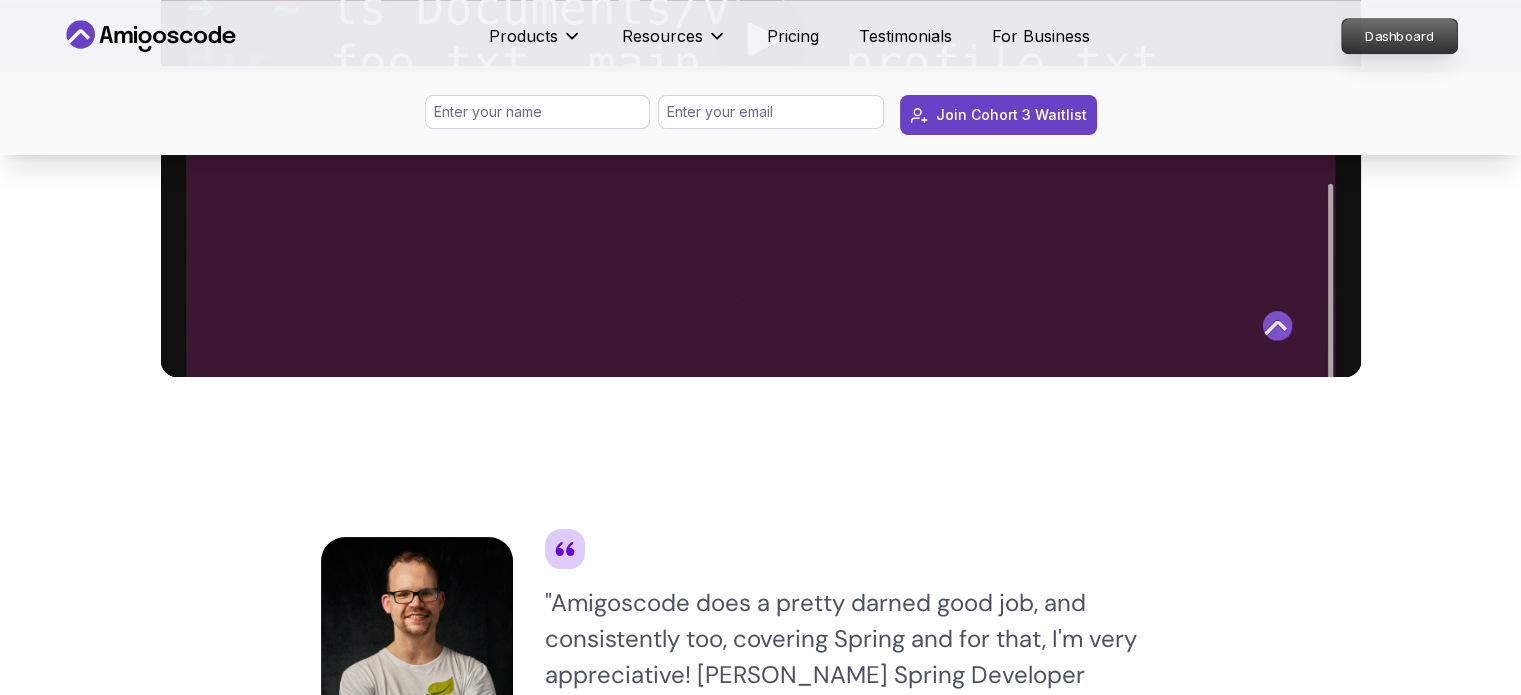 click on "Dashboard" at bounding box center (1399, 36) 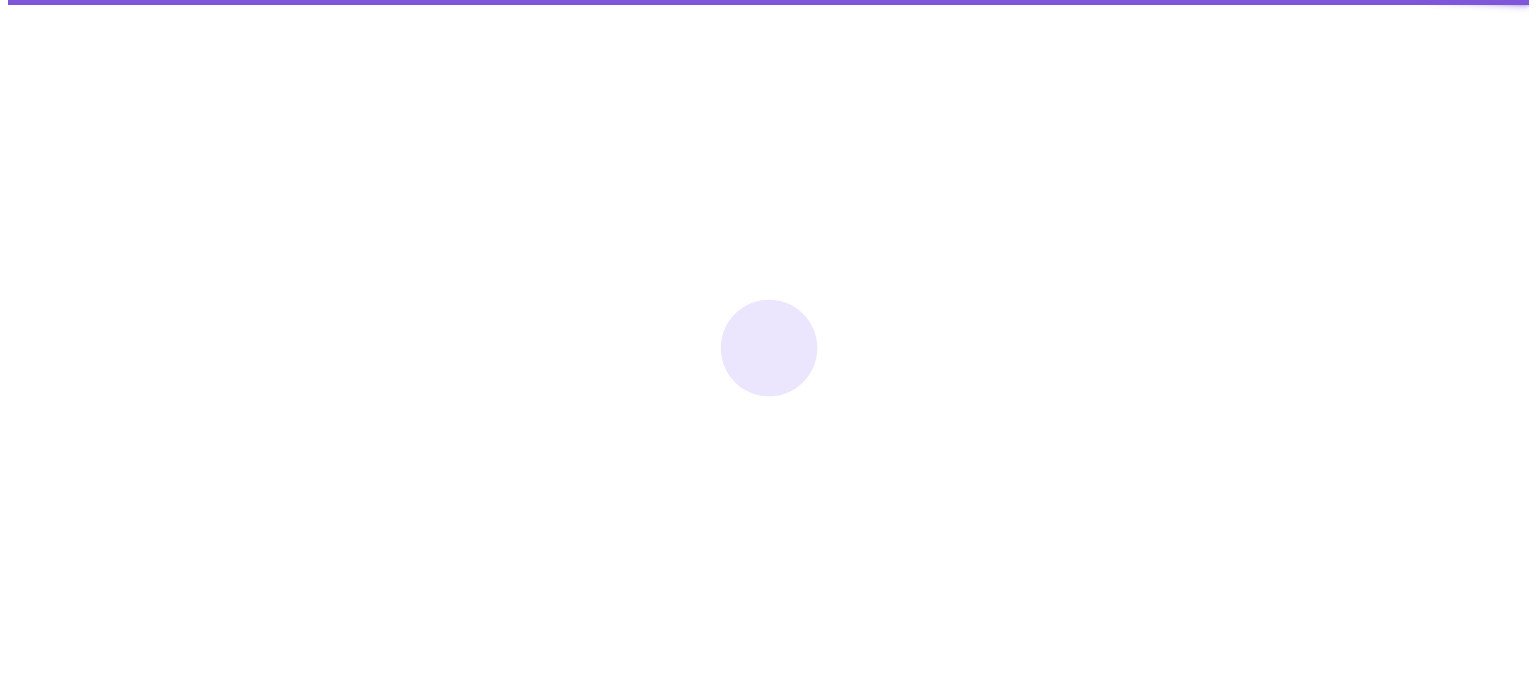 scroll, scrollTop: 0, scrollLeft: 0, axis: both 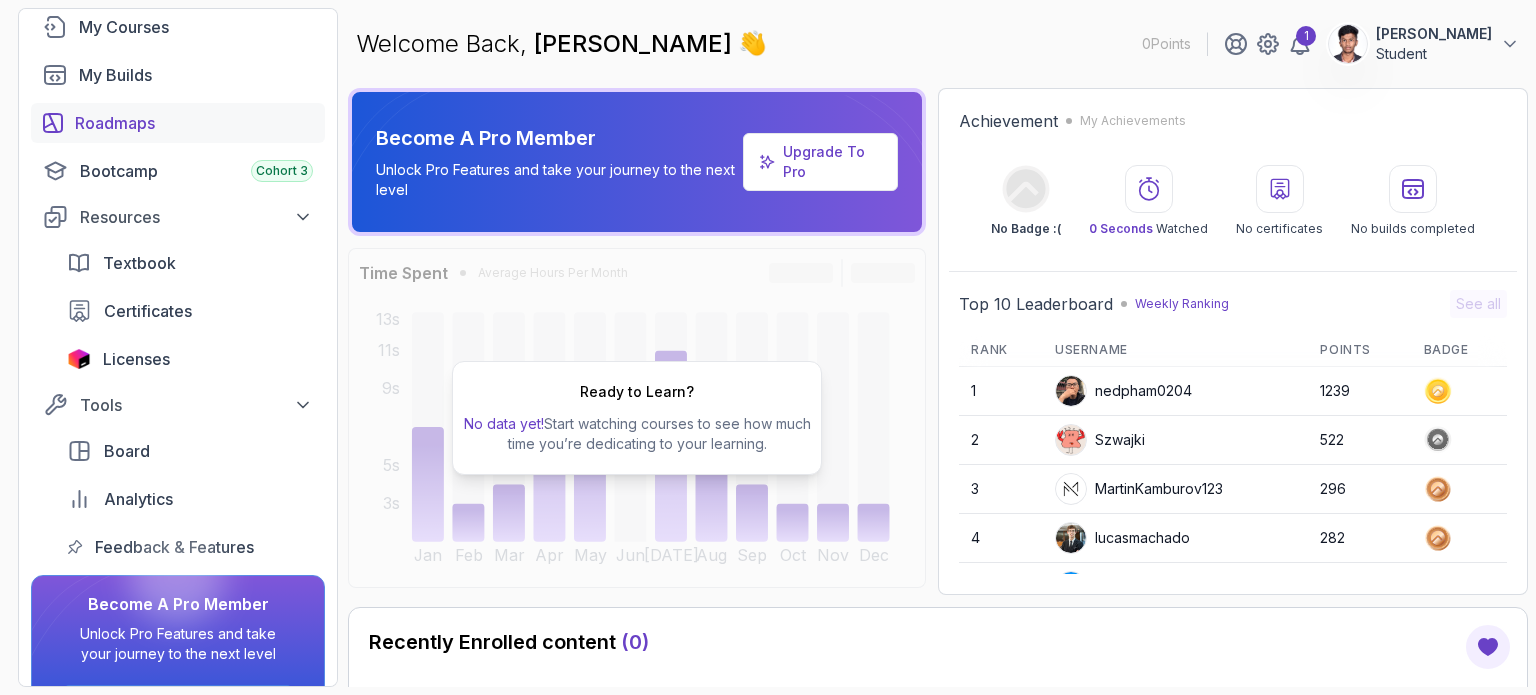 click on "Roadmaps" at bounding box center (194, 123) 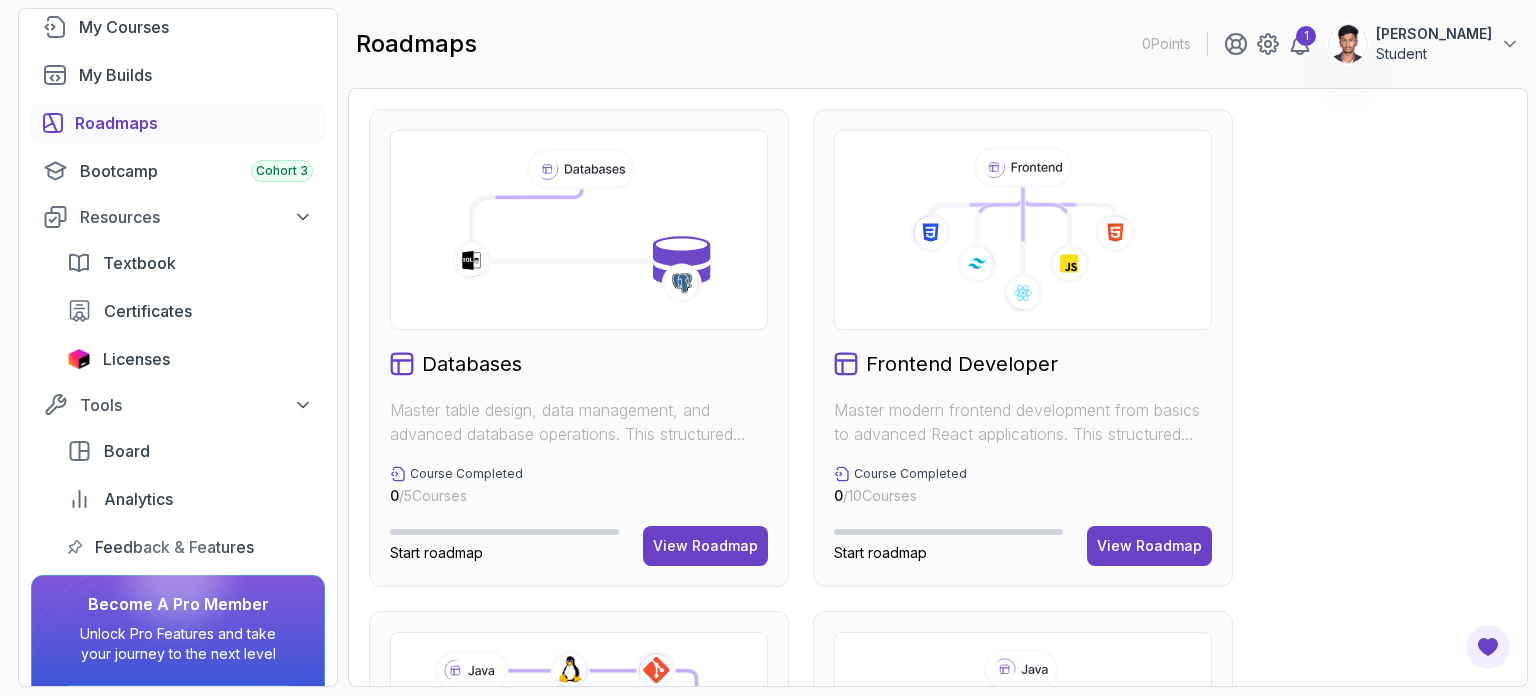 scroll, scrollTop: 218, scrollLeft: 0, axis: vertical 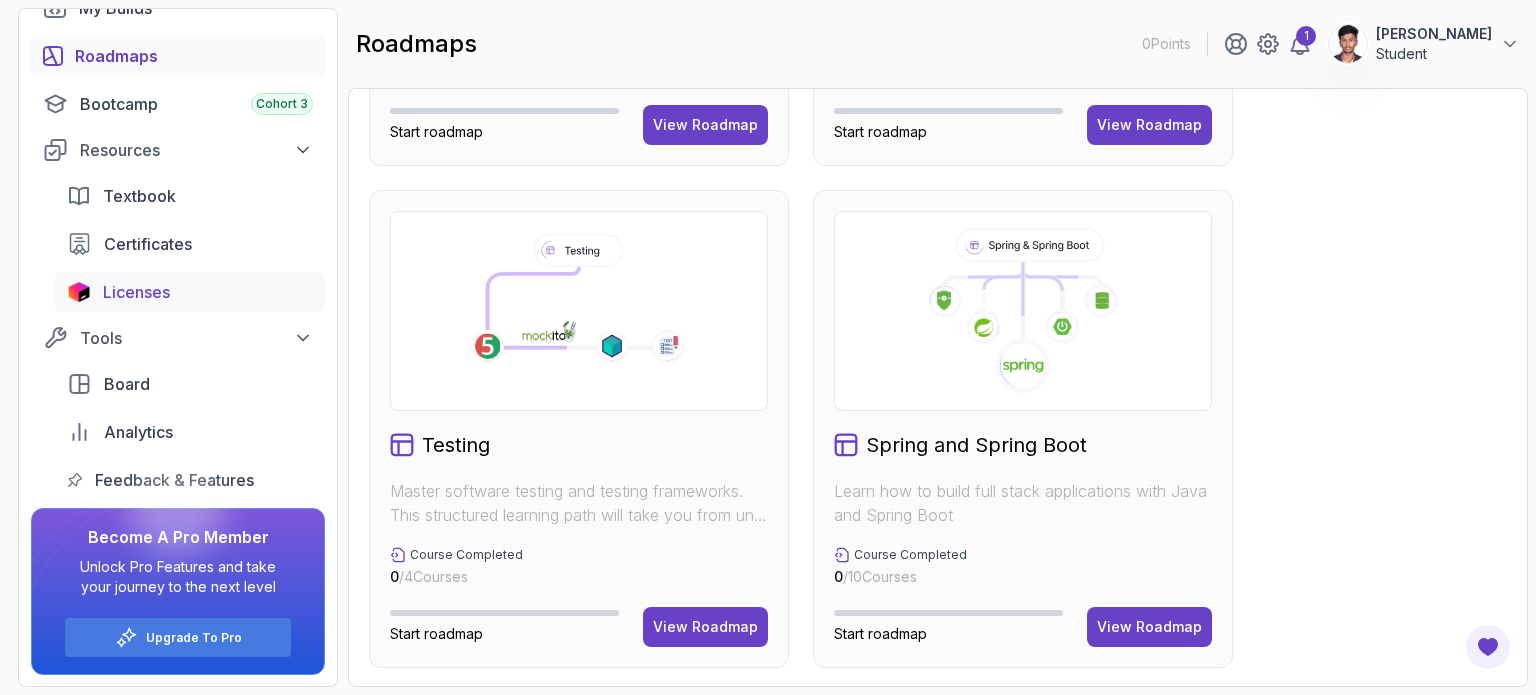 click on "Licenses" at bounding box center (190, 292) 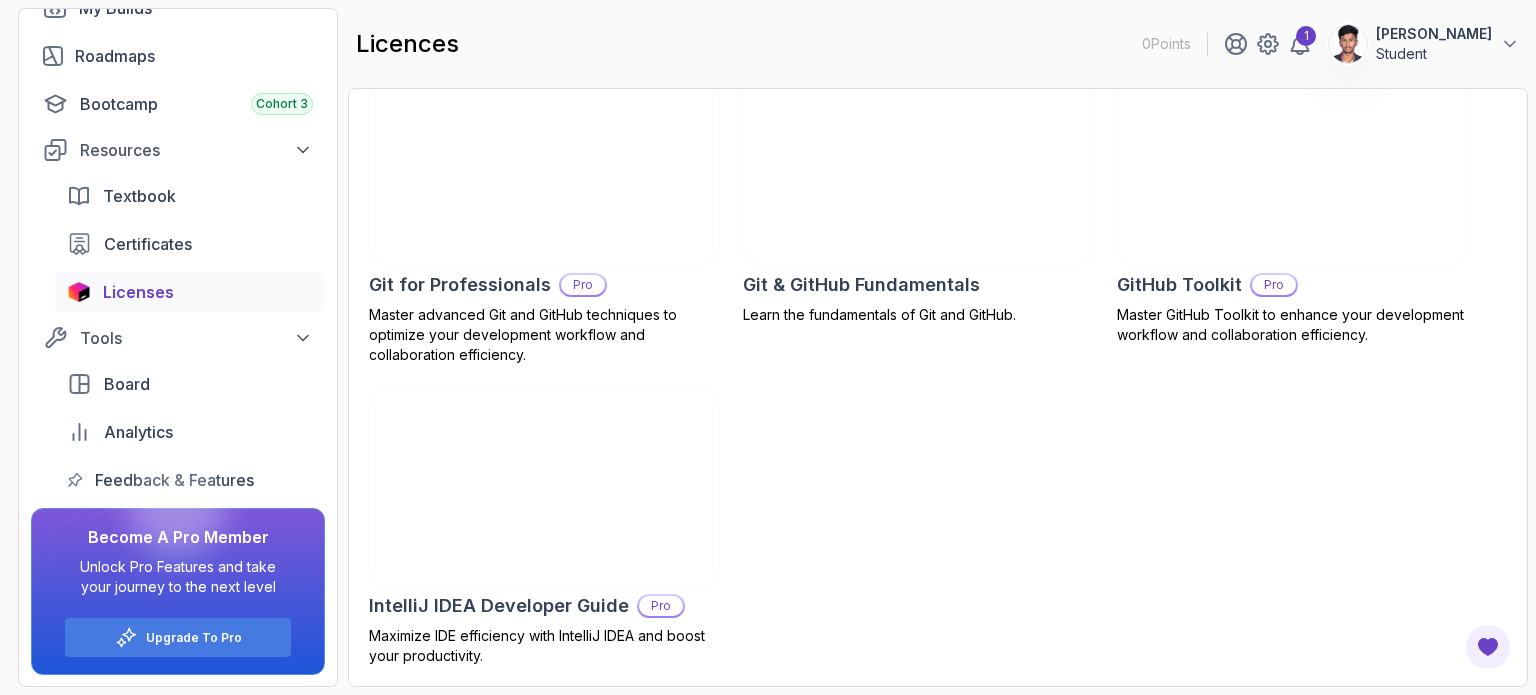 scroll, scrollTop: 664, scrollLeft: 0, axis: vertical 